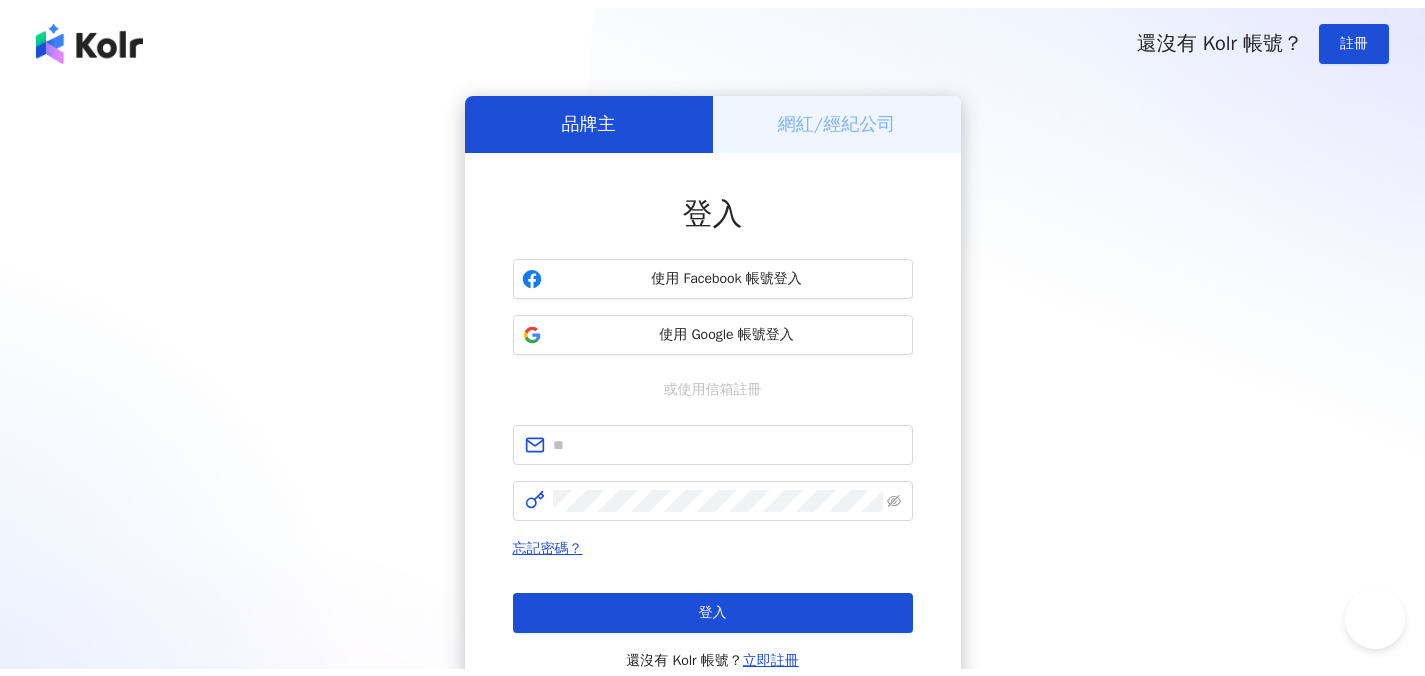 scroll, scrollTop: 0, scrollLeft: 0, axis: both 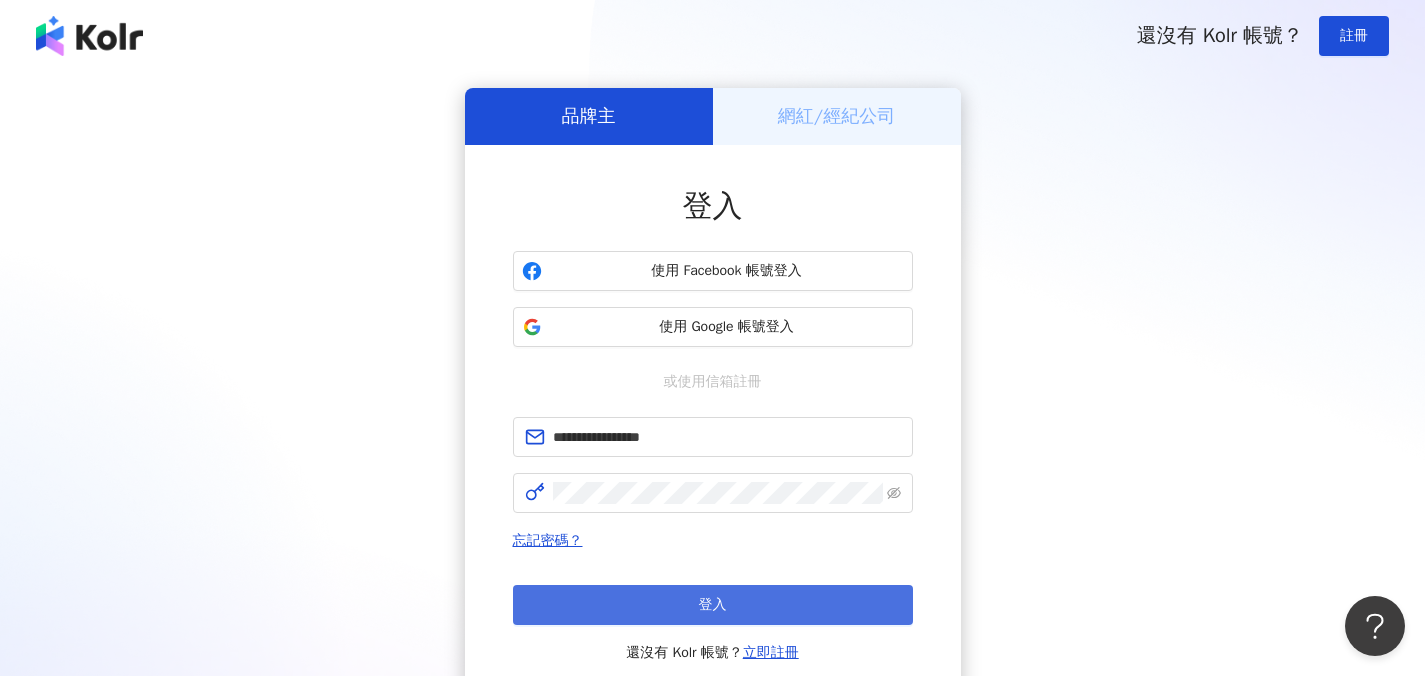 click on "登入" at bounding box center (713, 605) 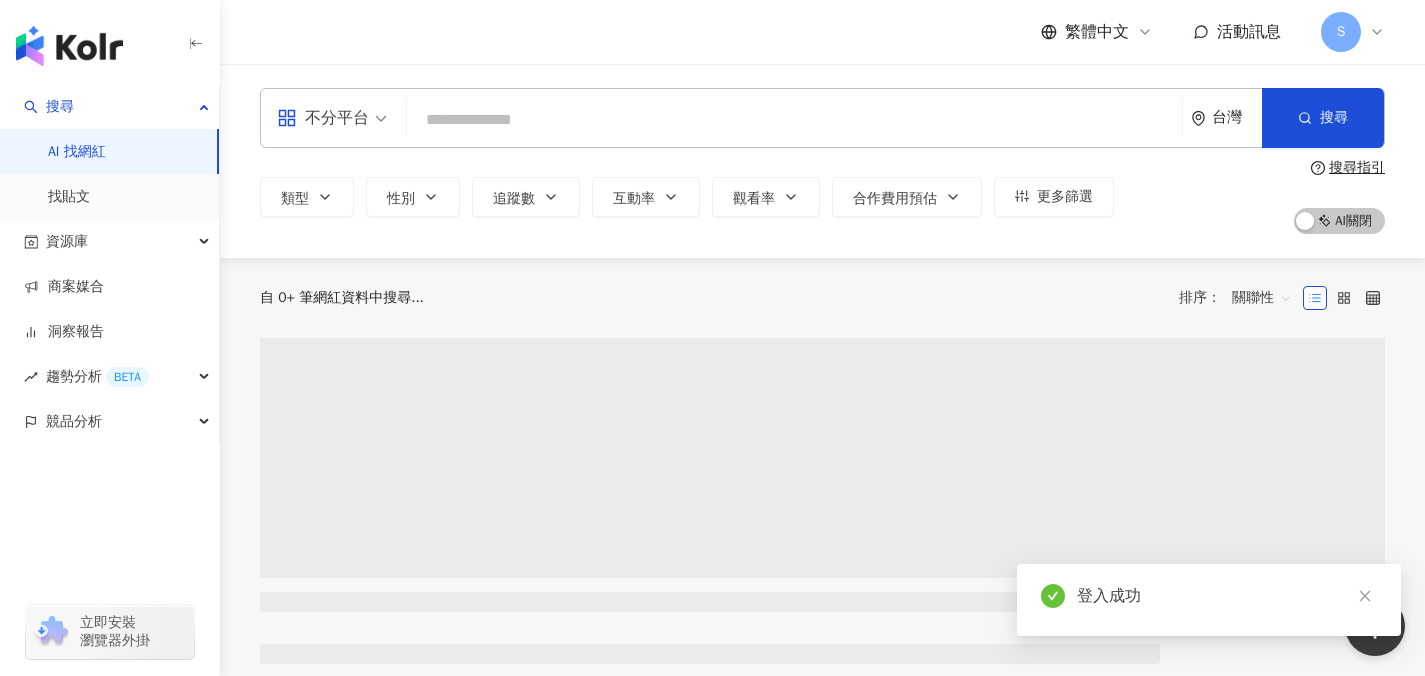 click at bounding box center [332, 118] 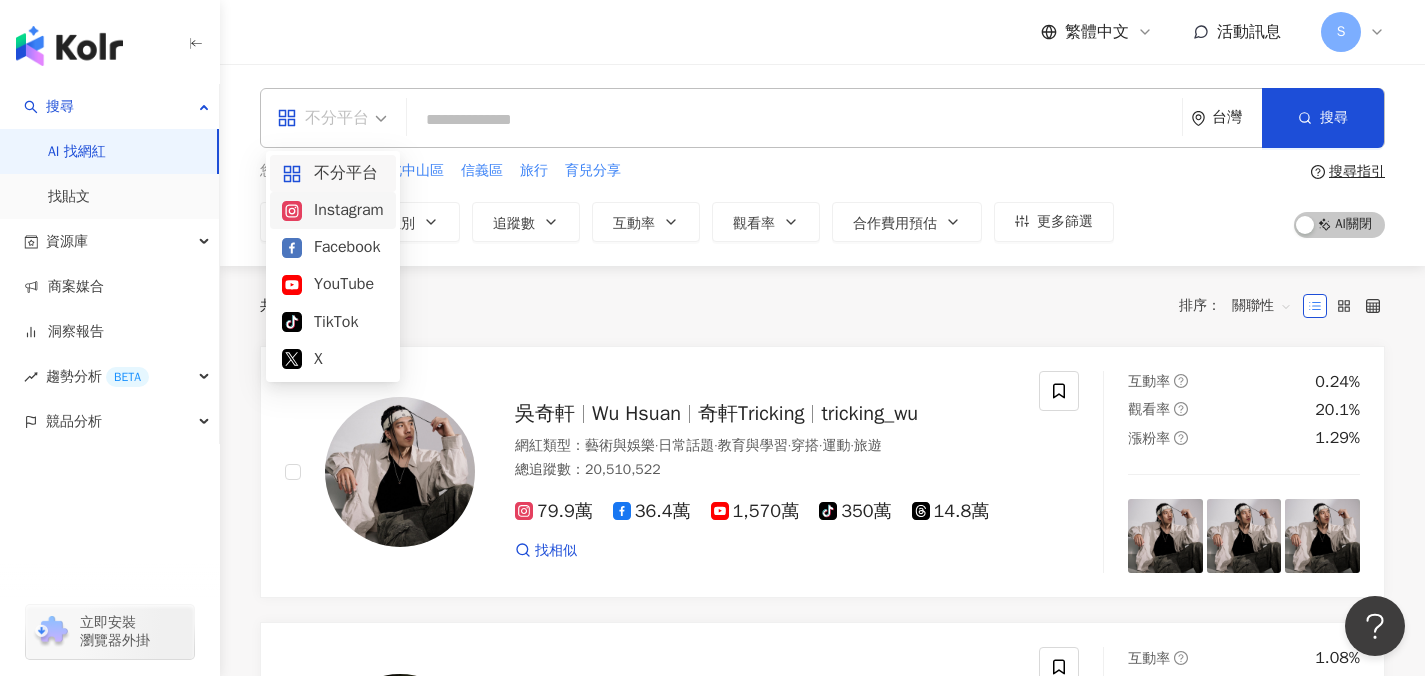 click on "Instagram" at bounding box center (333, 210) 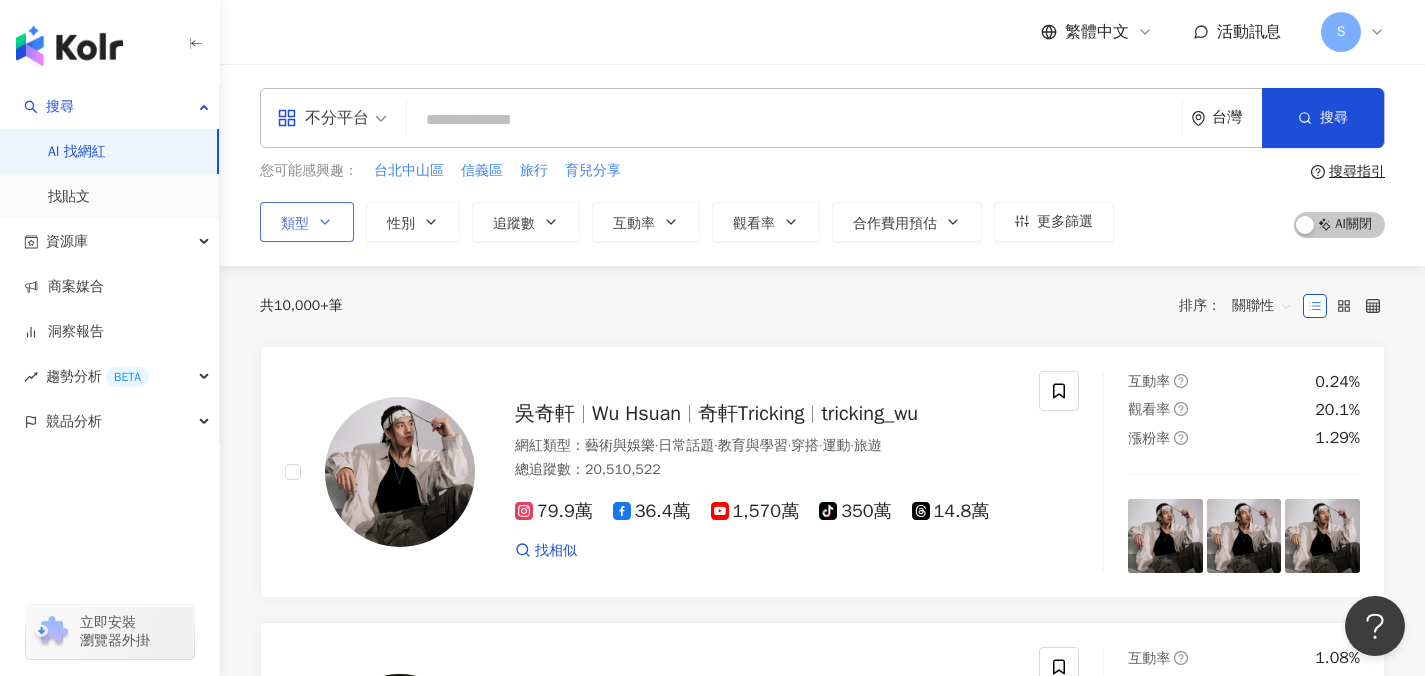 click 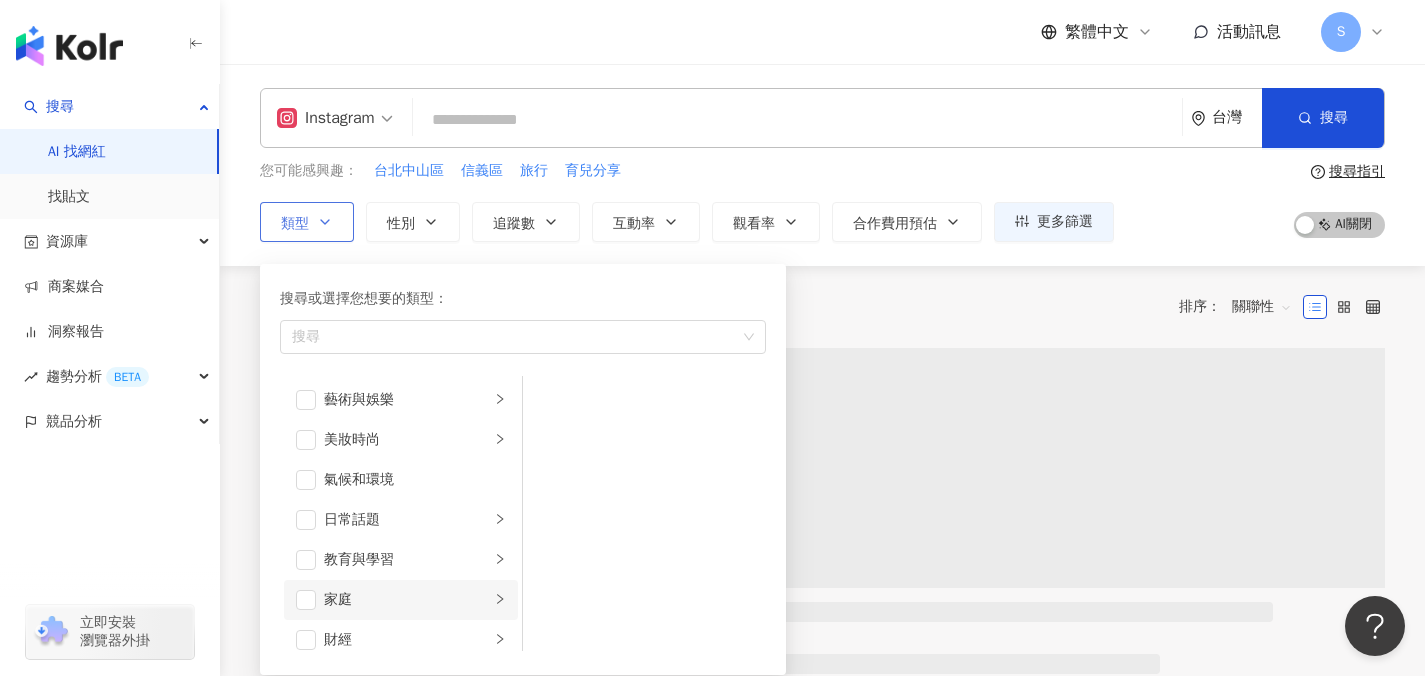 click on "家庭" at bounding box center [407, 600] 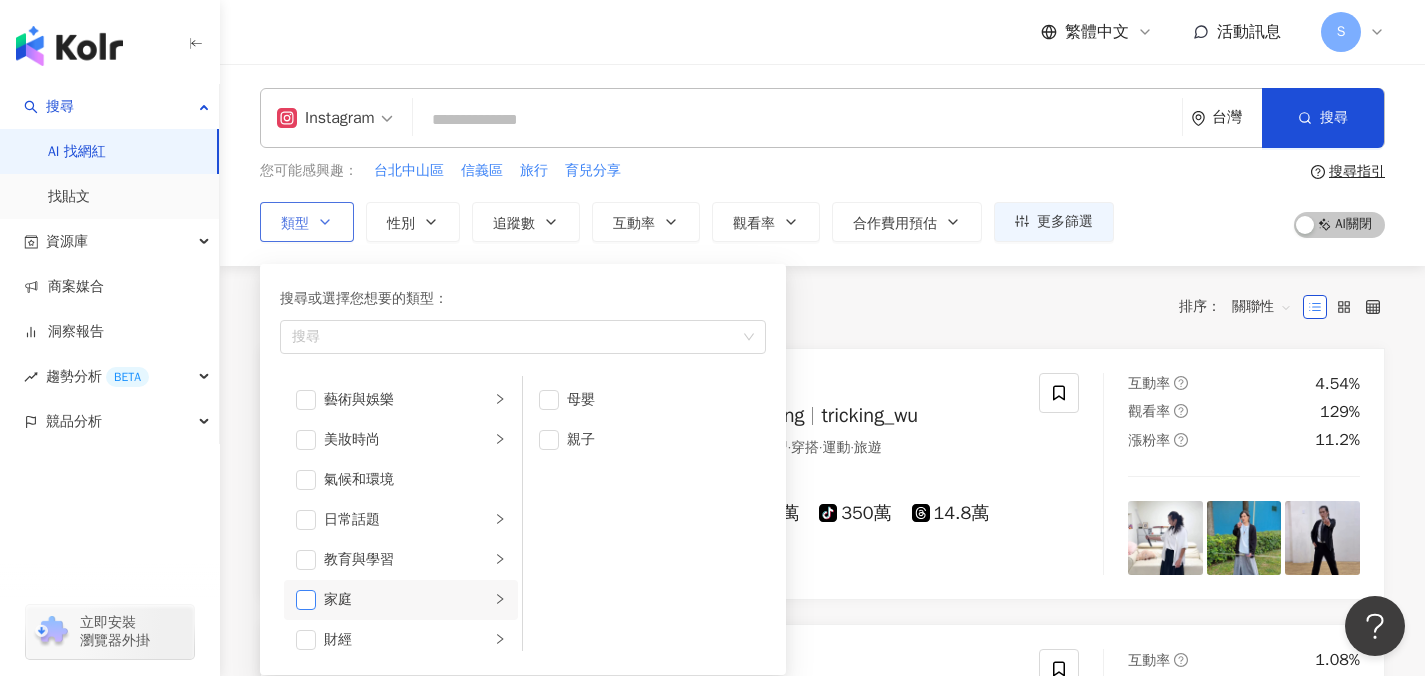 click at bounding box center [306, 600] 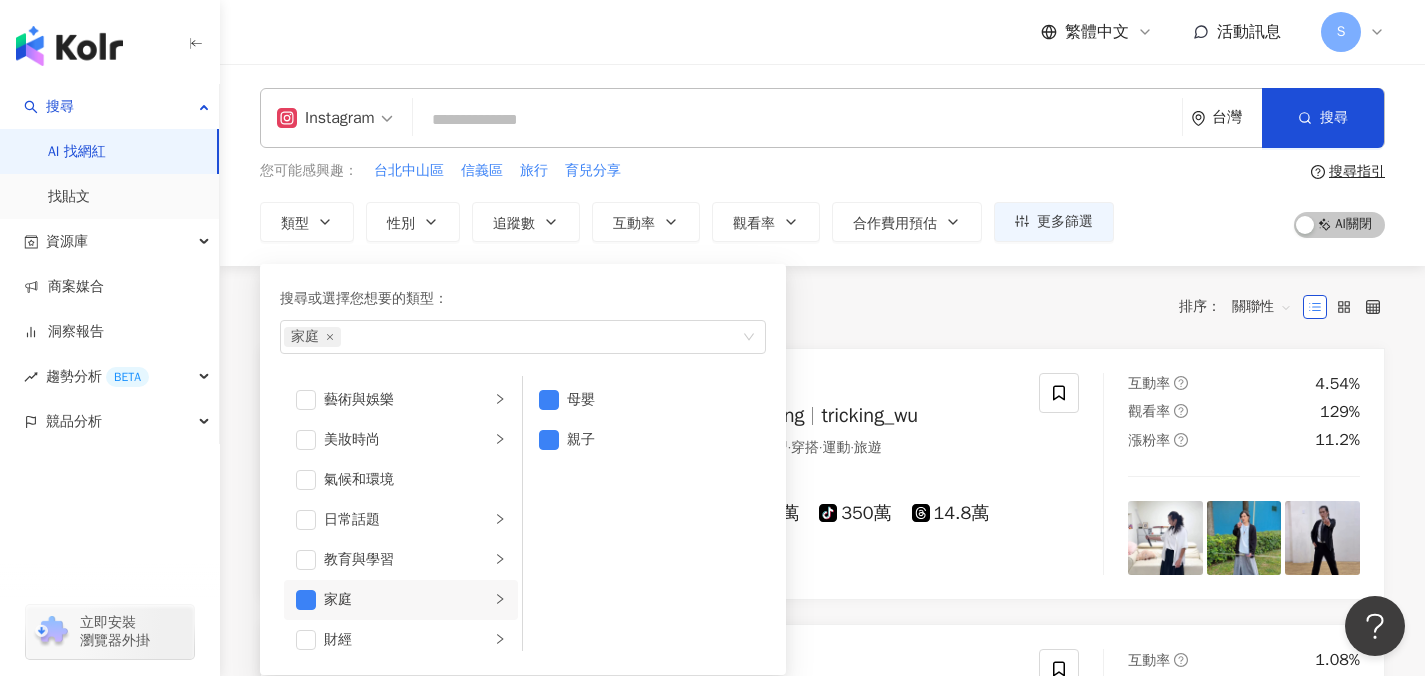click on "共  10,000+  筆 條件 ： Instagram 重置 排序： 關聯性" at bounding box center [822, 307] 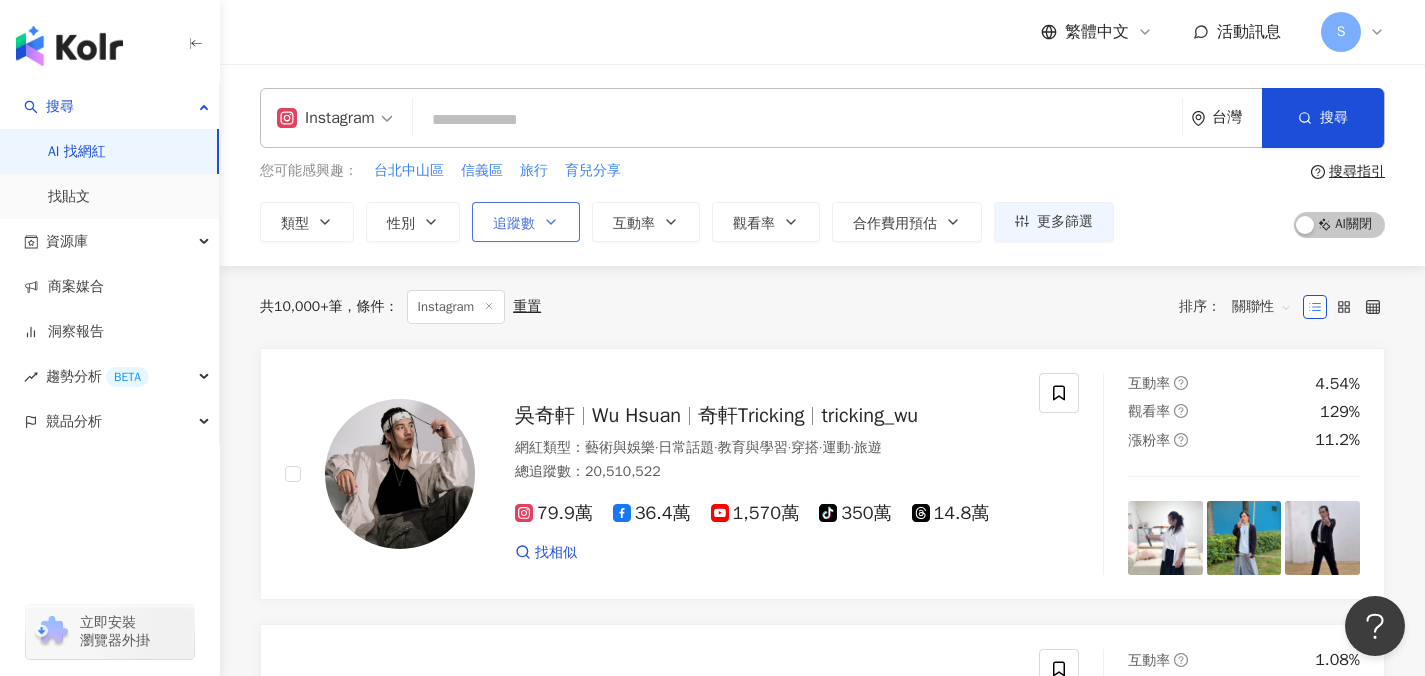 click on "追蹤數" at bounding box center (526, 222) 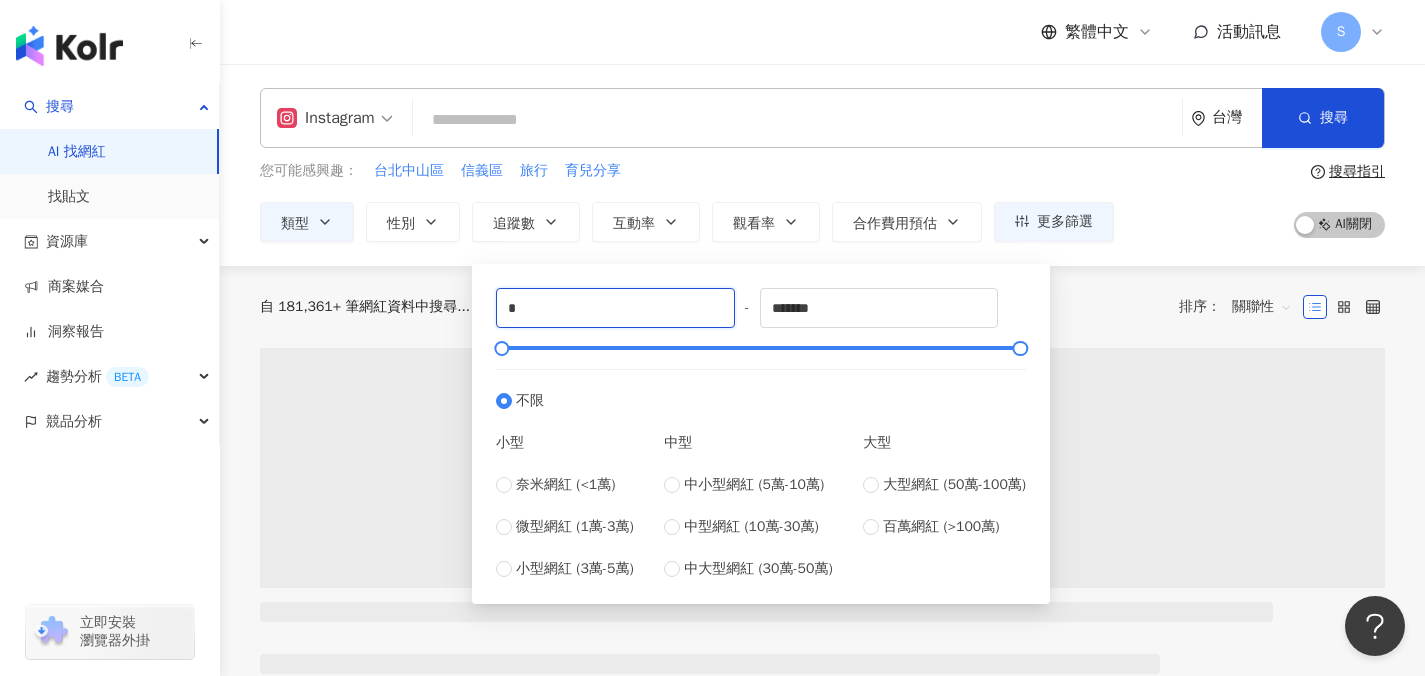 drag, startPoint x: 550, startPoint y: 312, endPoint x: 459, endPoint y: 292, distance: 93.17188 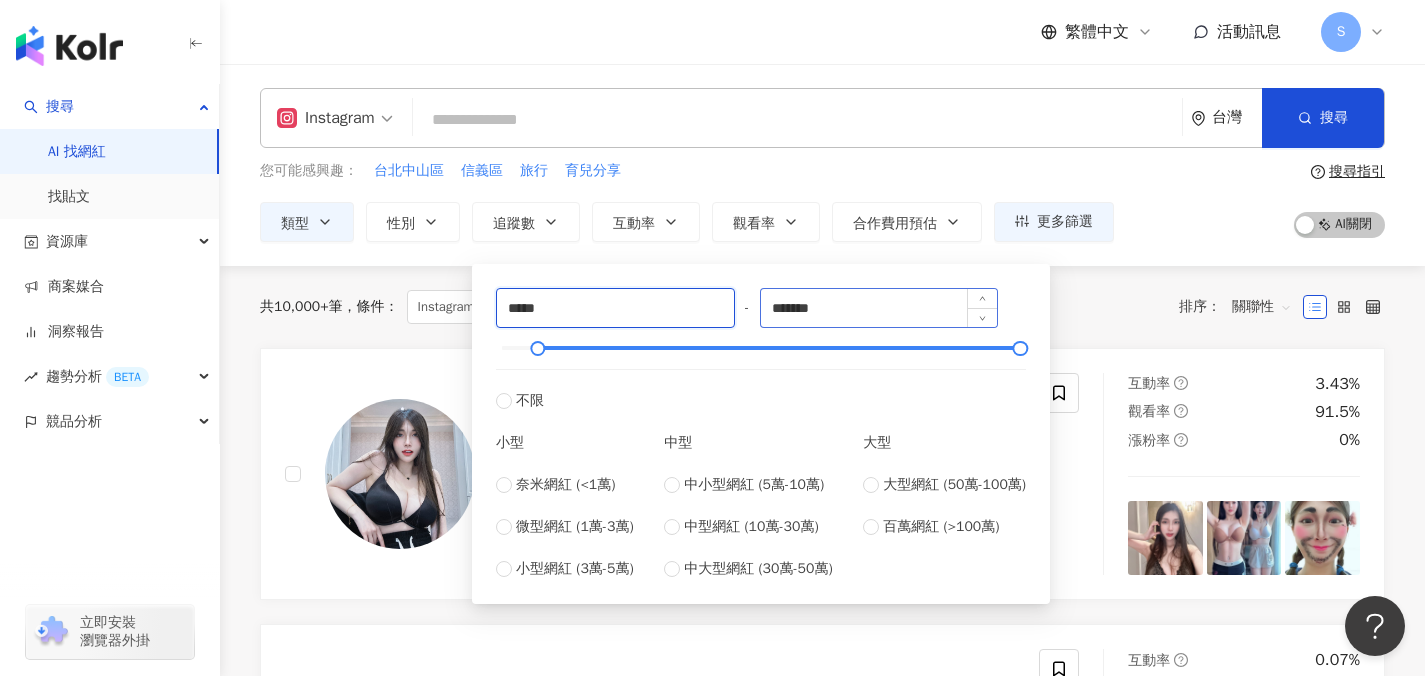 type on "*****" 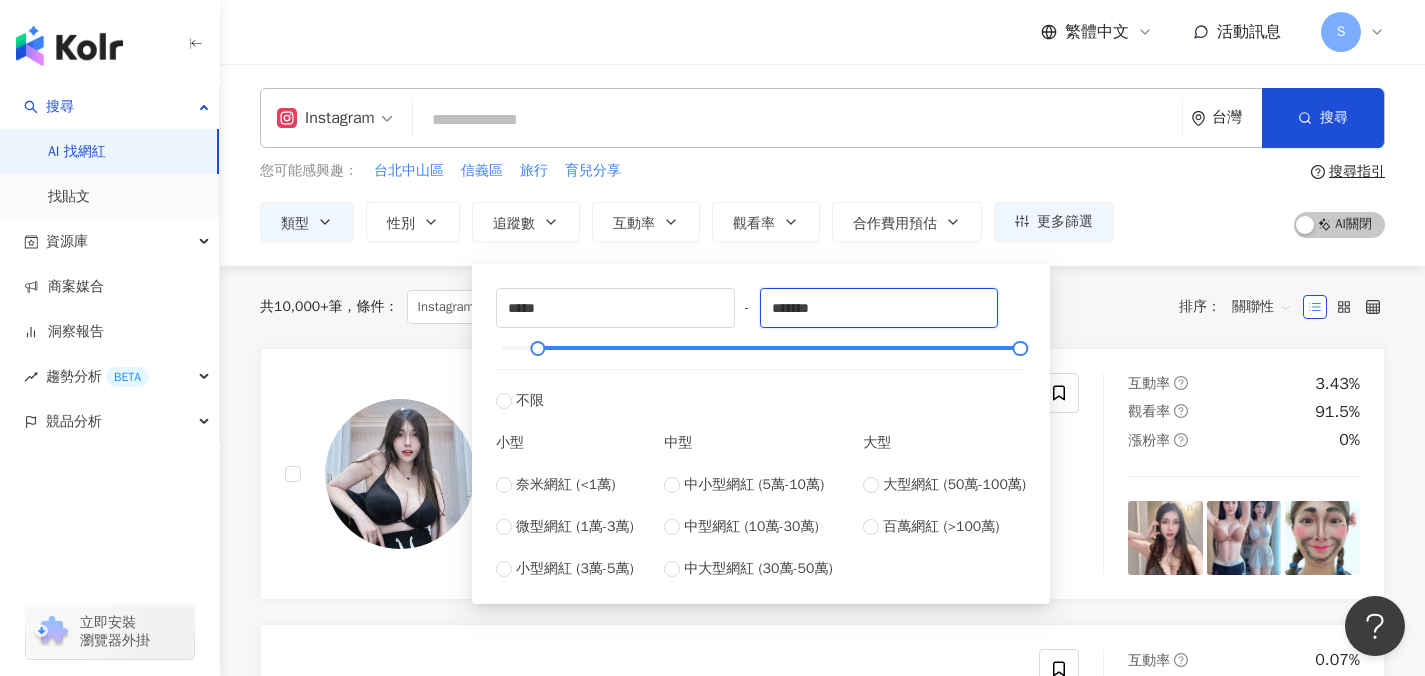 drag, startPoint x: 926, startPoint y: 307, endPoint x: 735, endPoint y: 300, distance: 191.12823 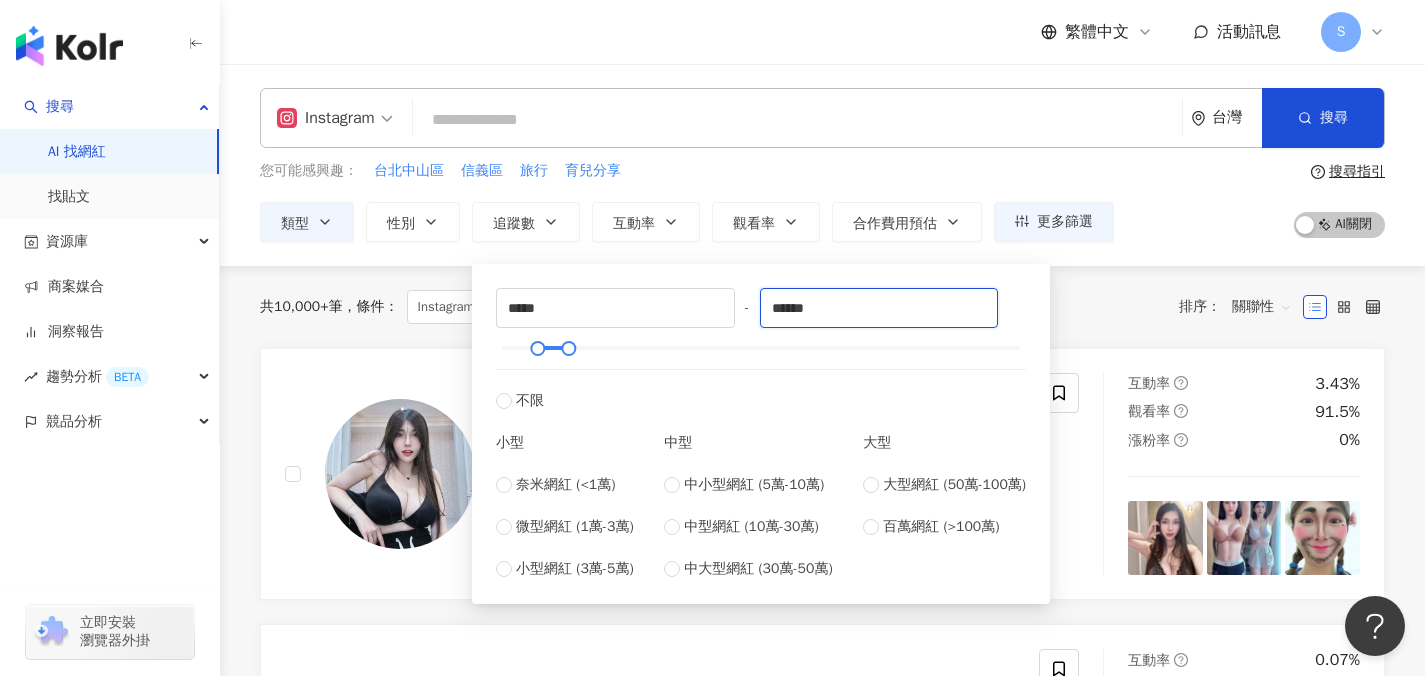 type on "******" 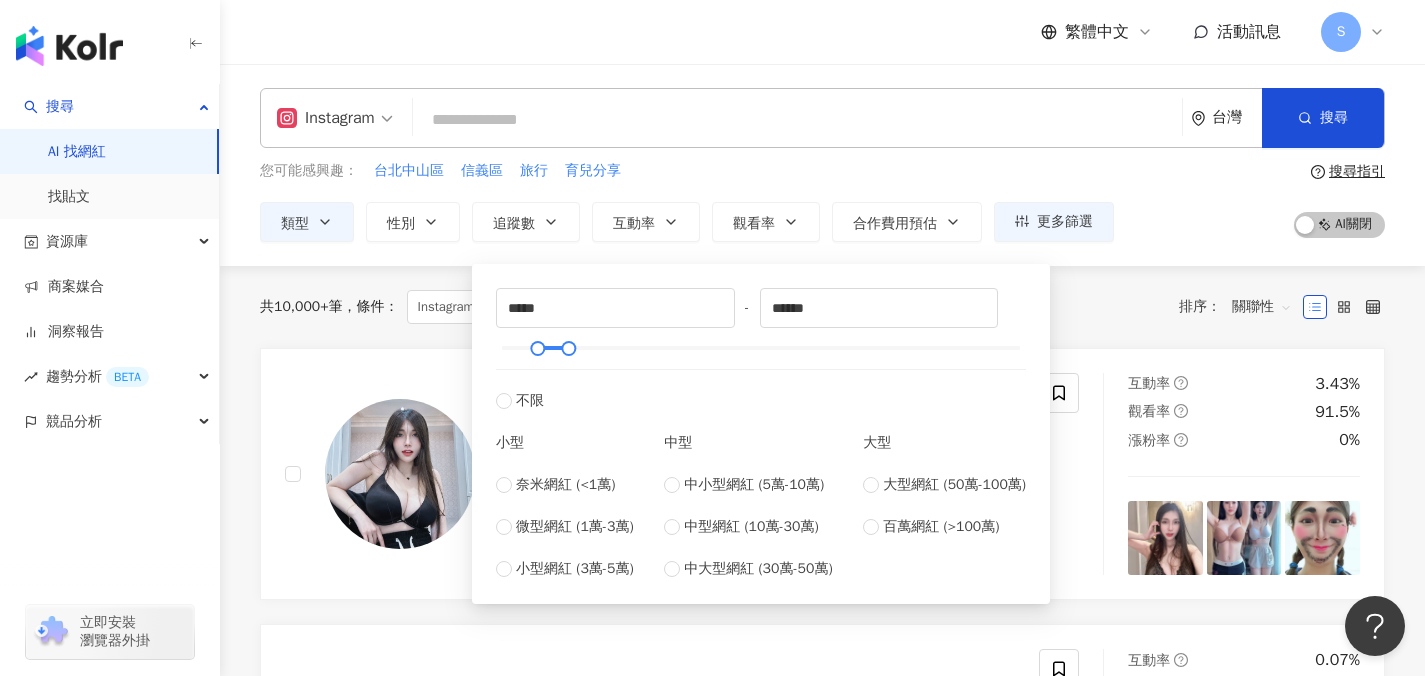 click on "共  10,000+  筆 條件 ： Instagram 家庭 重置 排序： 關聯性" at bounding box center (822, 307) 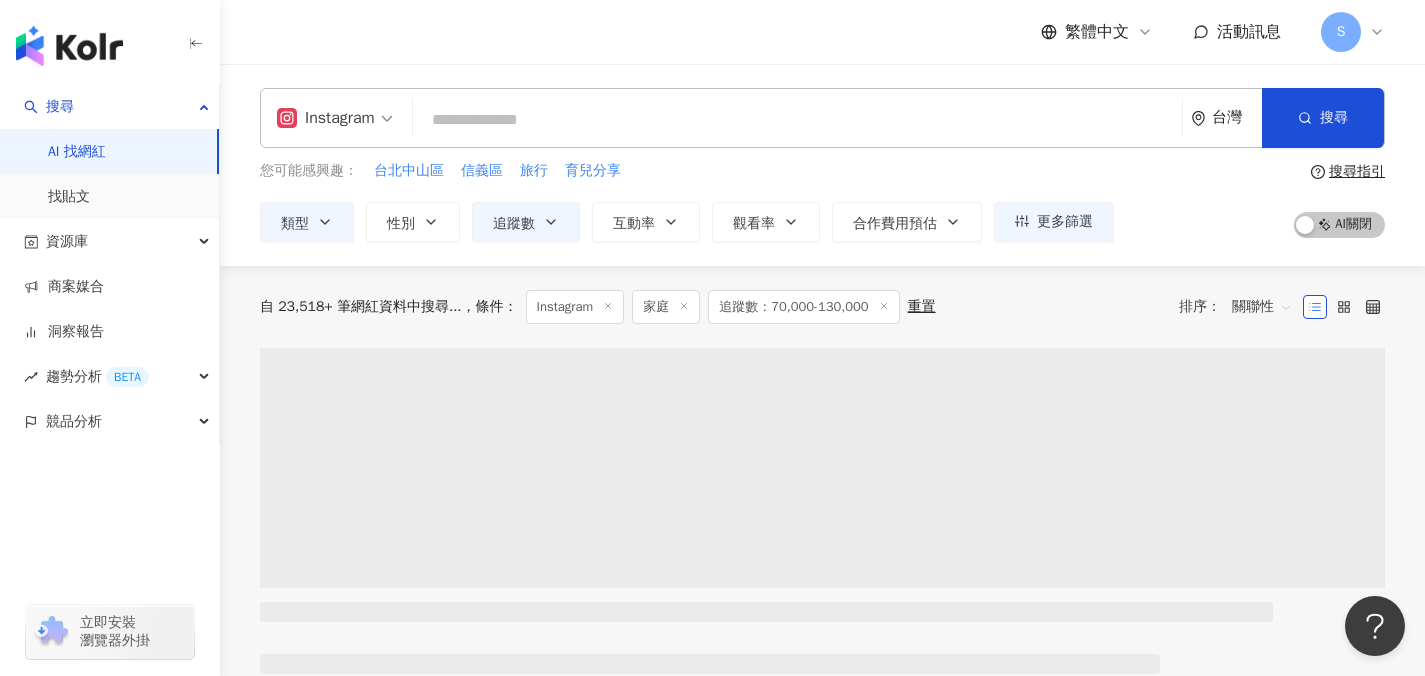 click at bounding box center [797, 120] 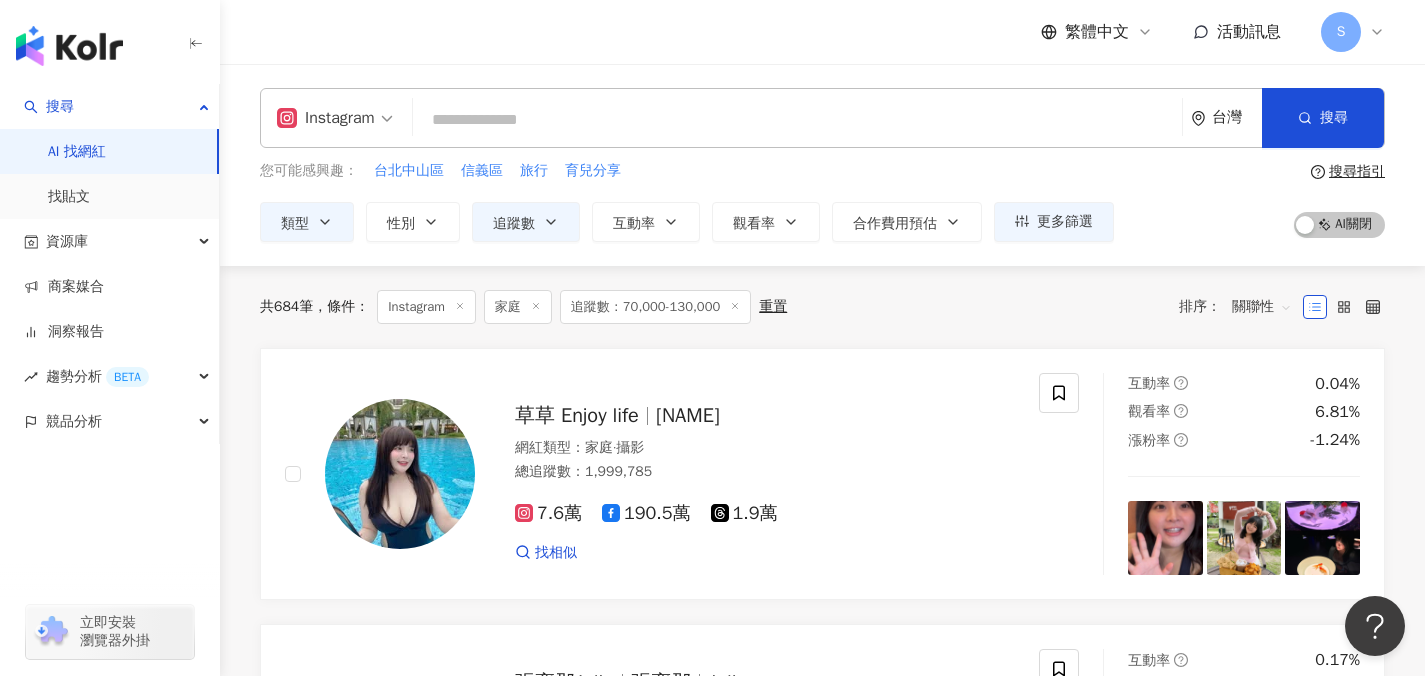 type on "*" 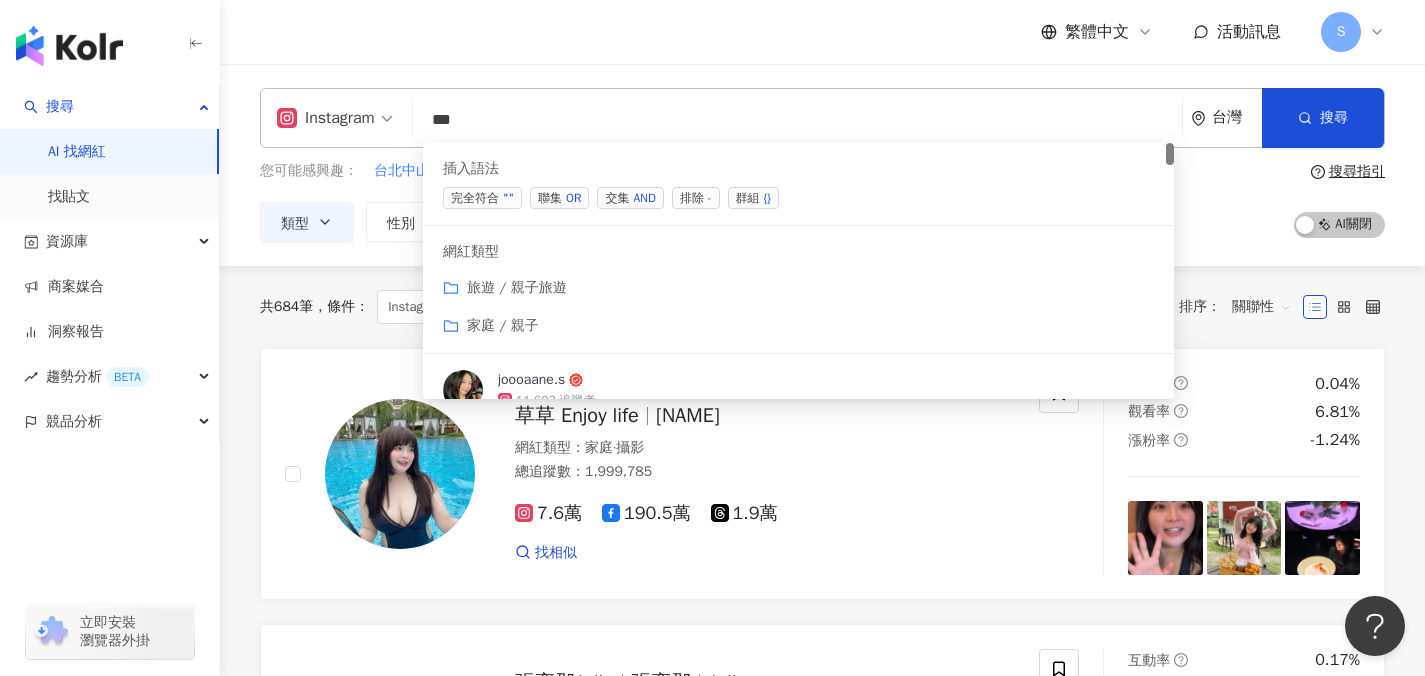 click on "交集 AND" at bounding box center [630, 198] 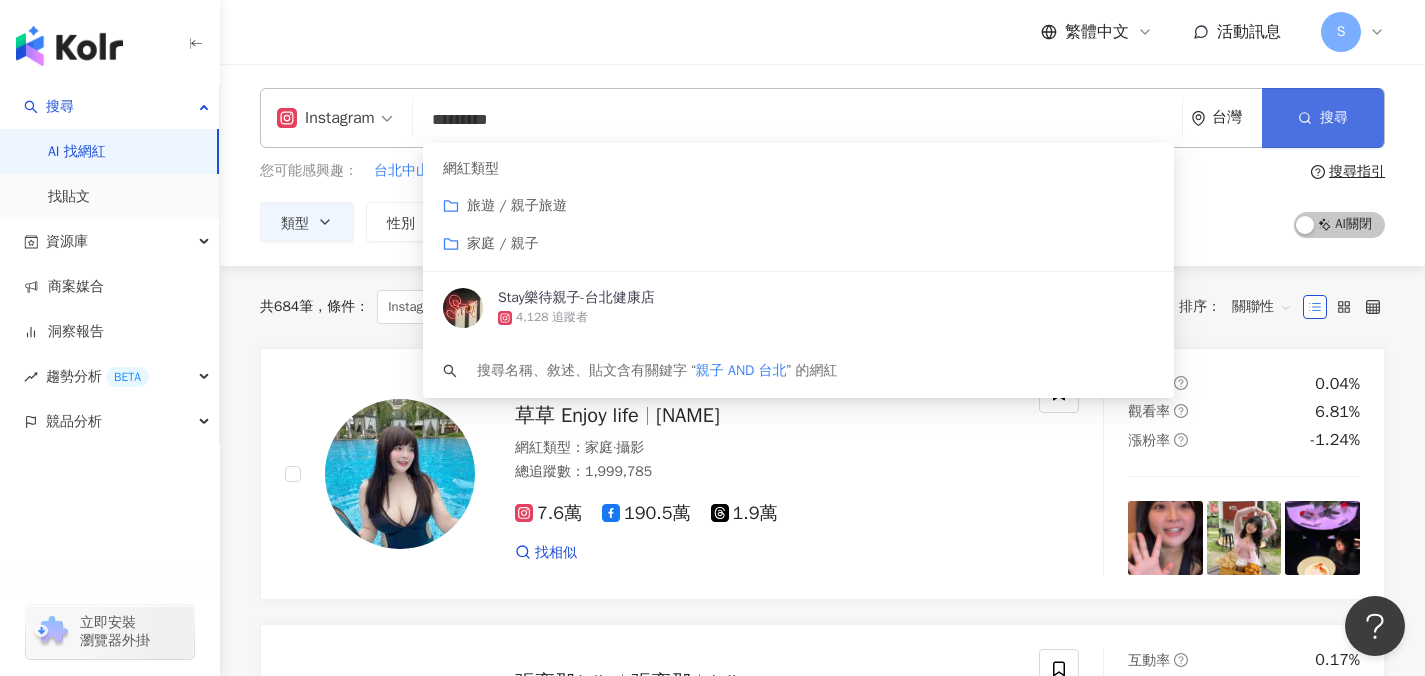 type on "*********" 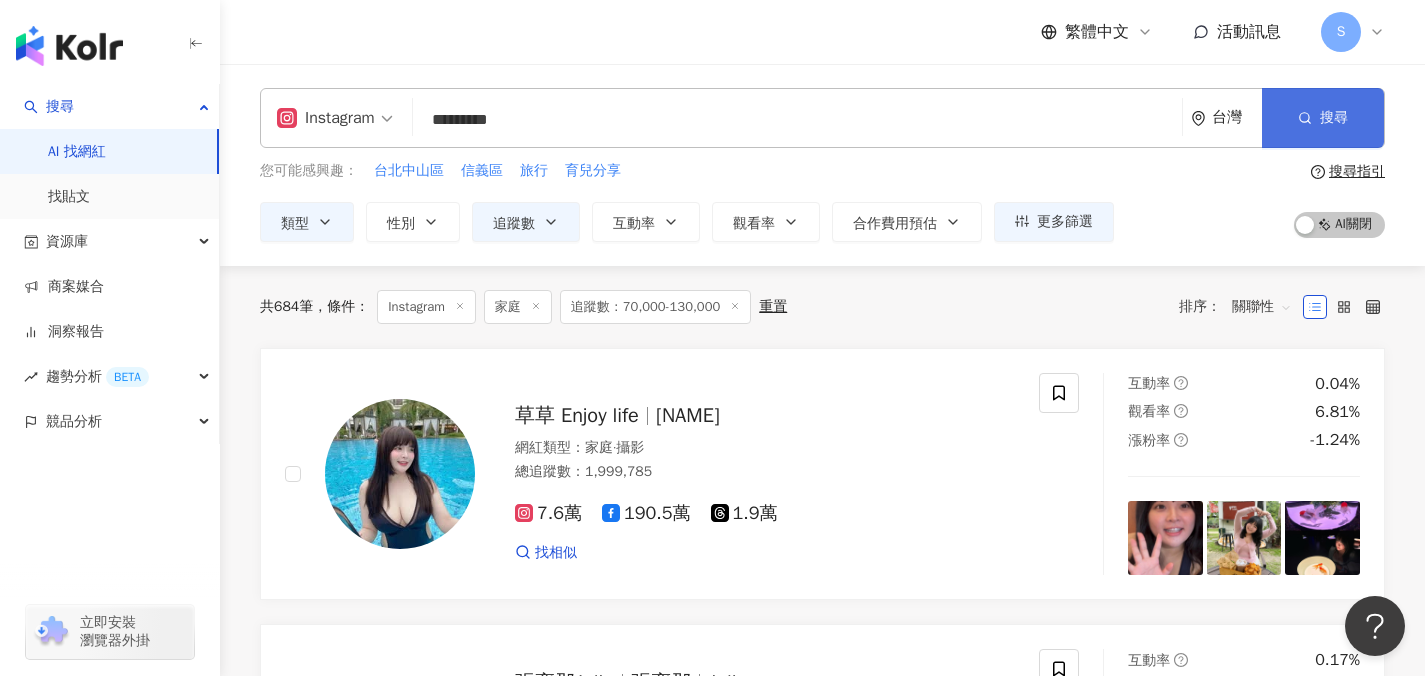 click on "搜尋" at bounding box center (1323, 118) 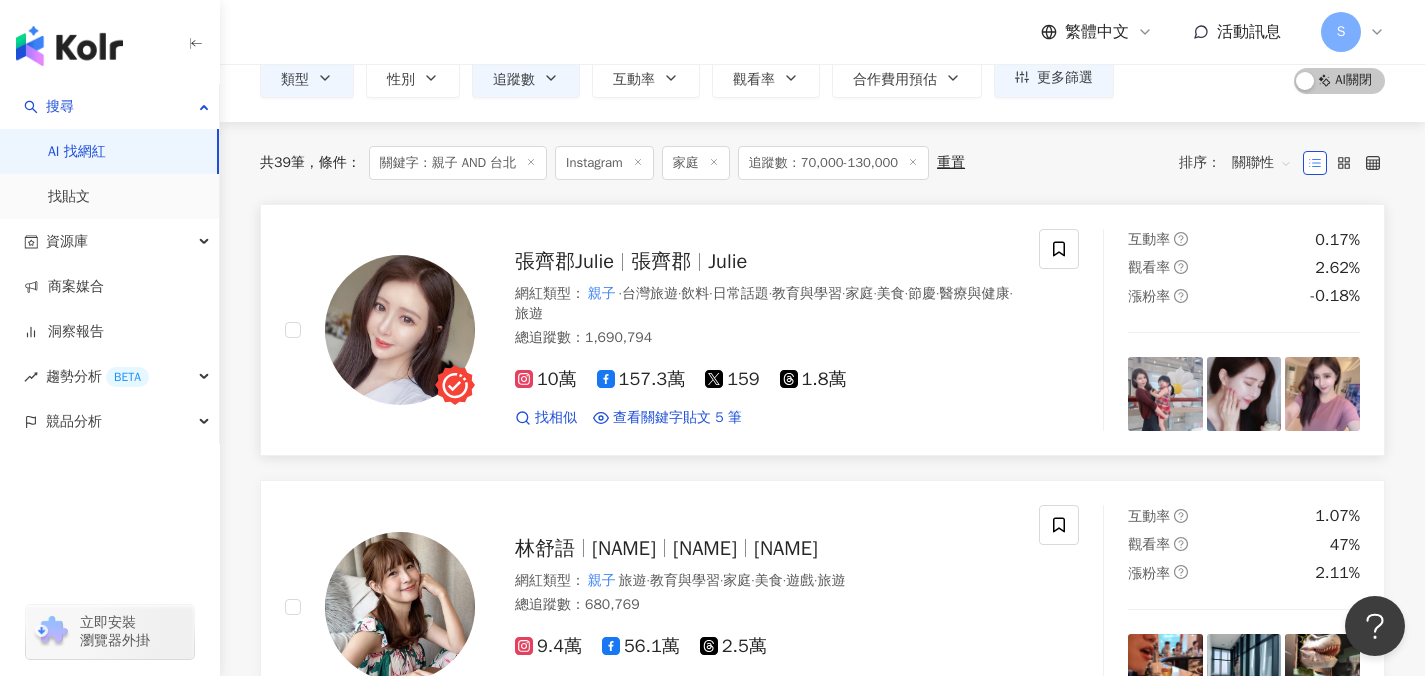 scroll, scrollTop: 143, scrollLeft: 0, axis: vertical 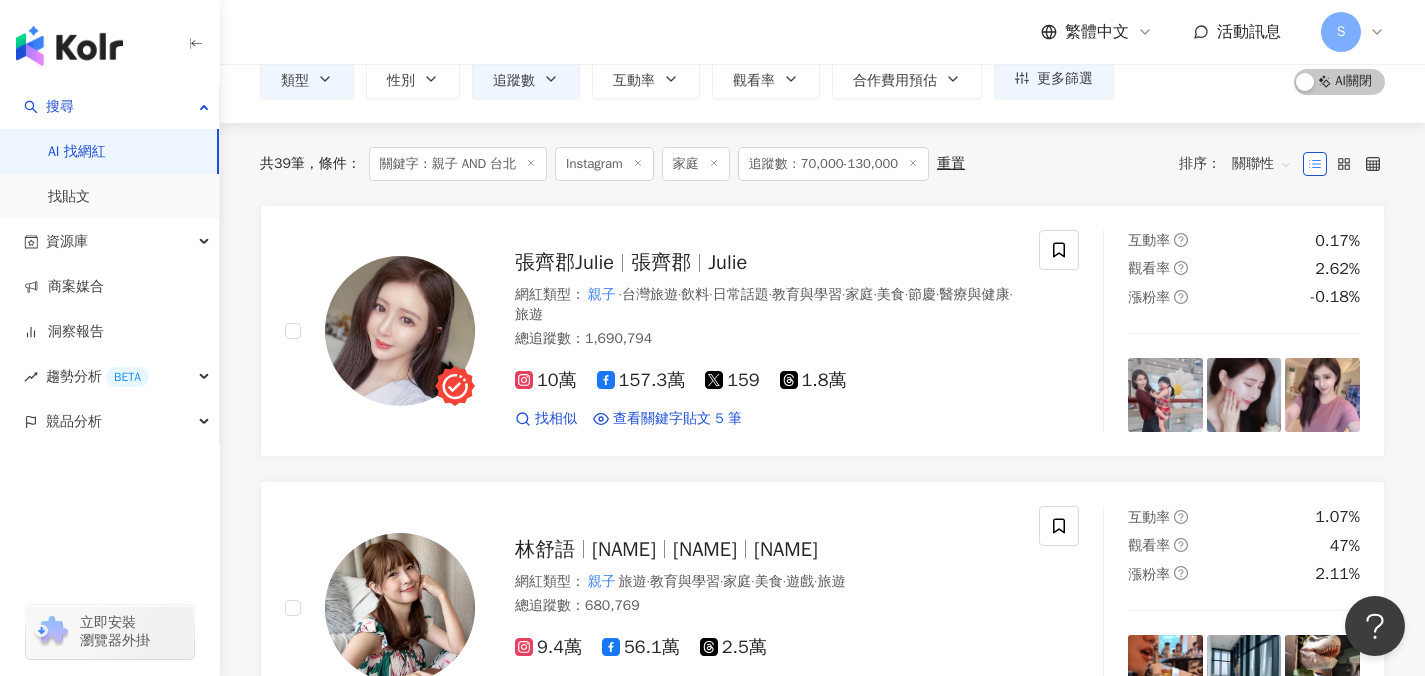 click on "關聯性" at bounding box center [1262, 164] 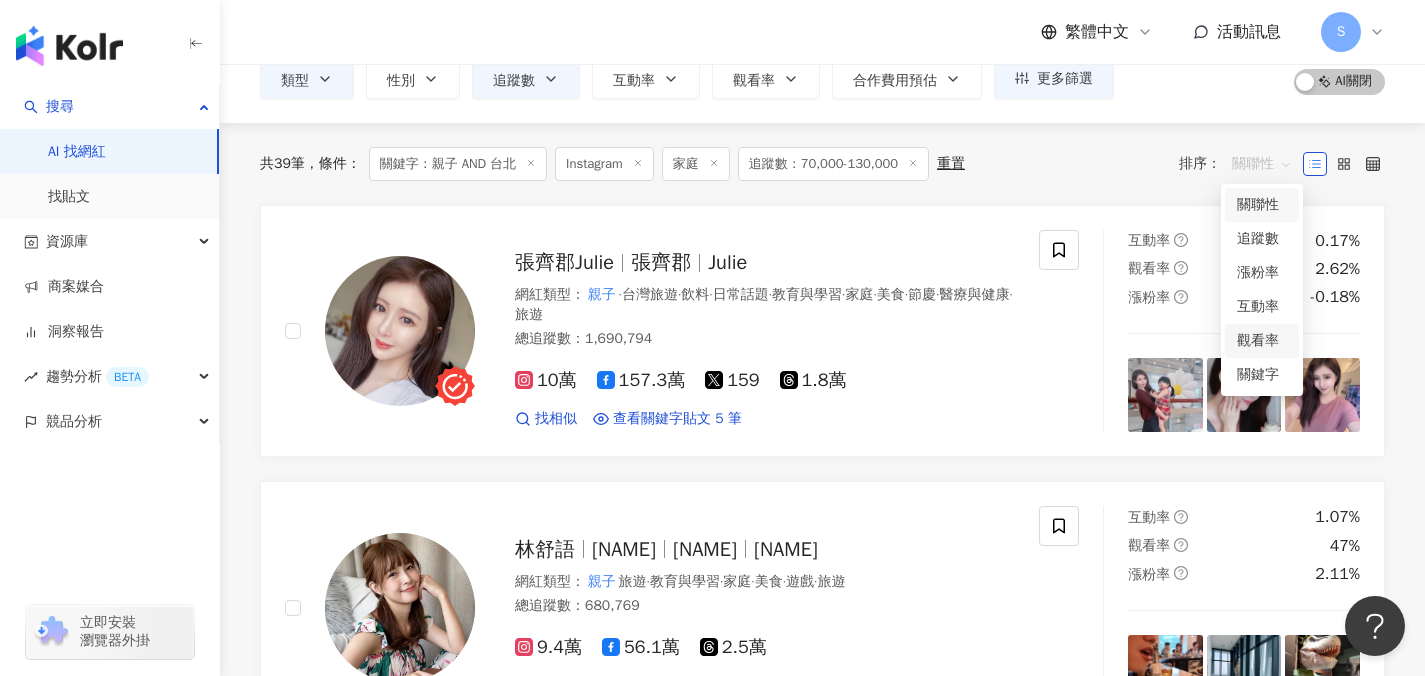 click on "觀看率" at bounding box center [1262, 341] 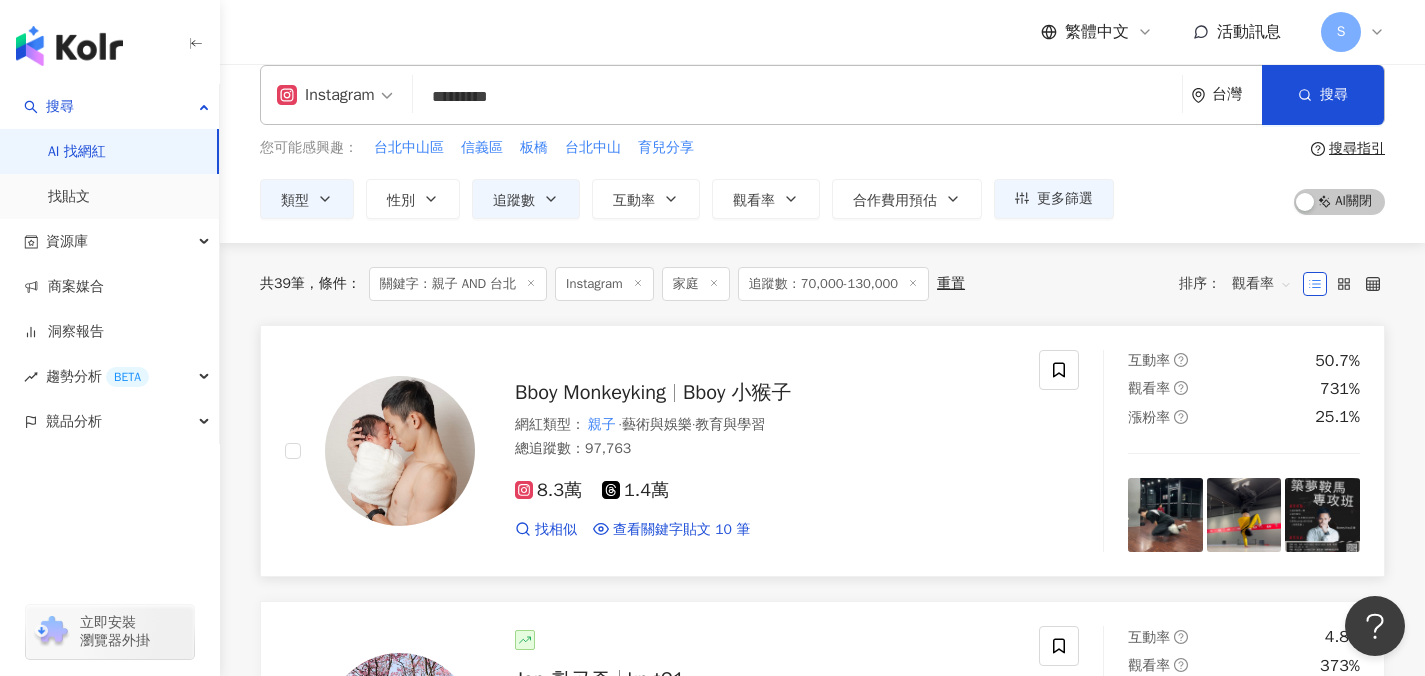 scroll, scrollTop: 25, scrollLeft: 0, axis: vertical 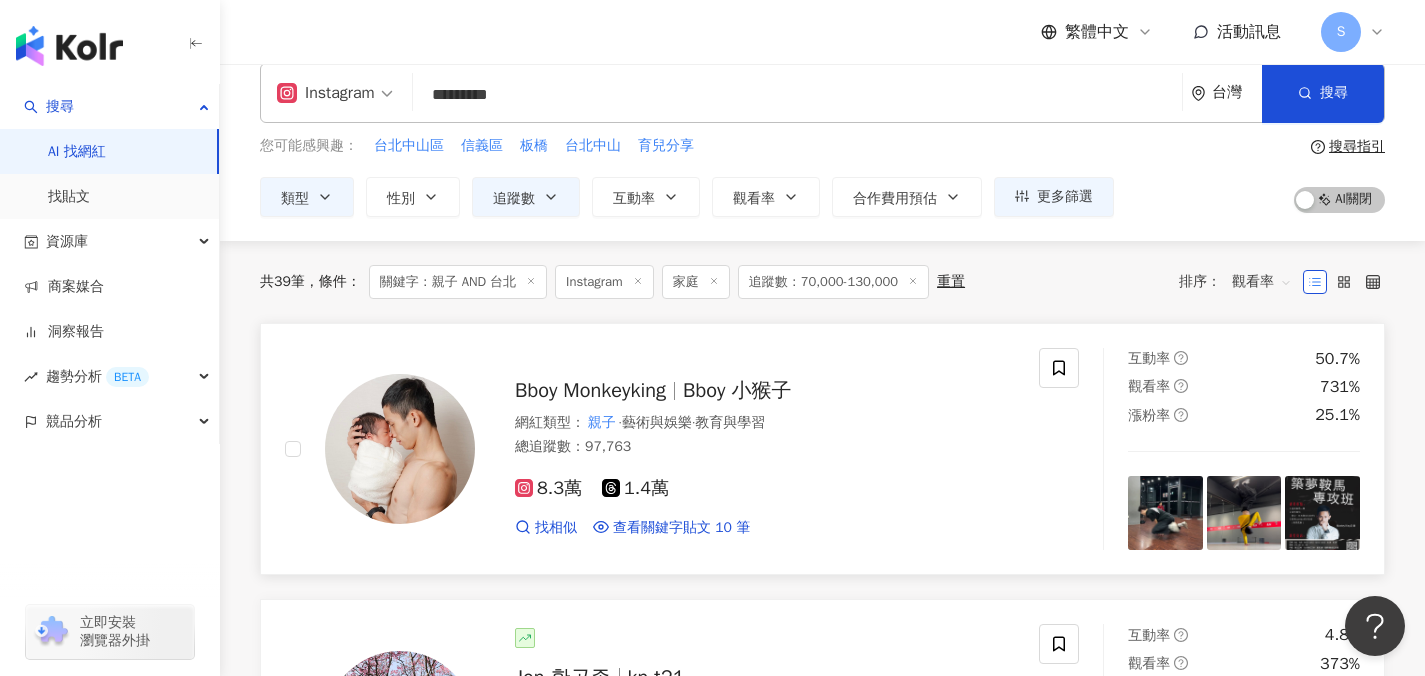 click on "8.3萬 1.4萬" at bounding box center (765, 489) 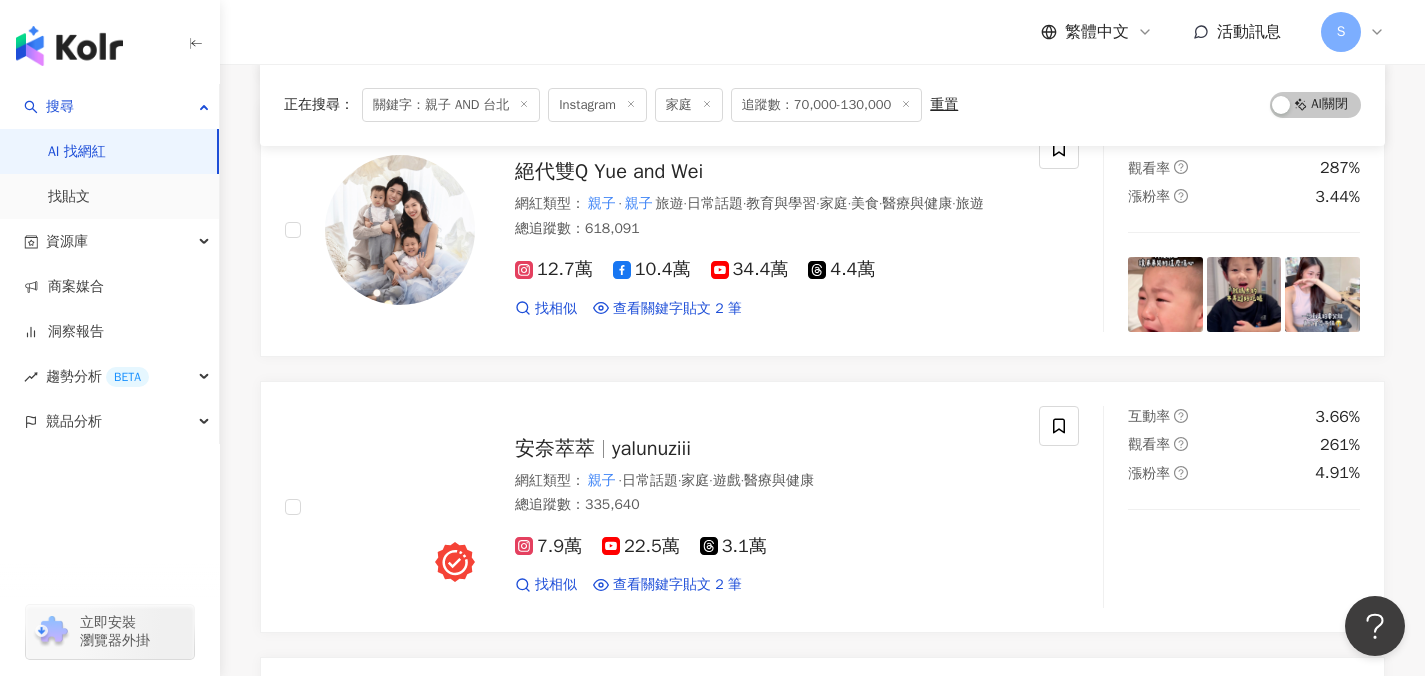 scroll, scrollTop: 1399, scrollLeft: 0, axis: vertical 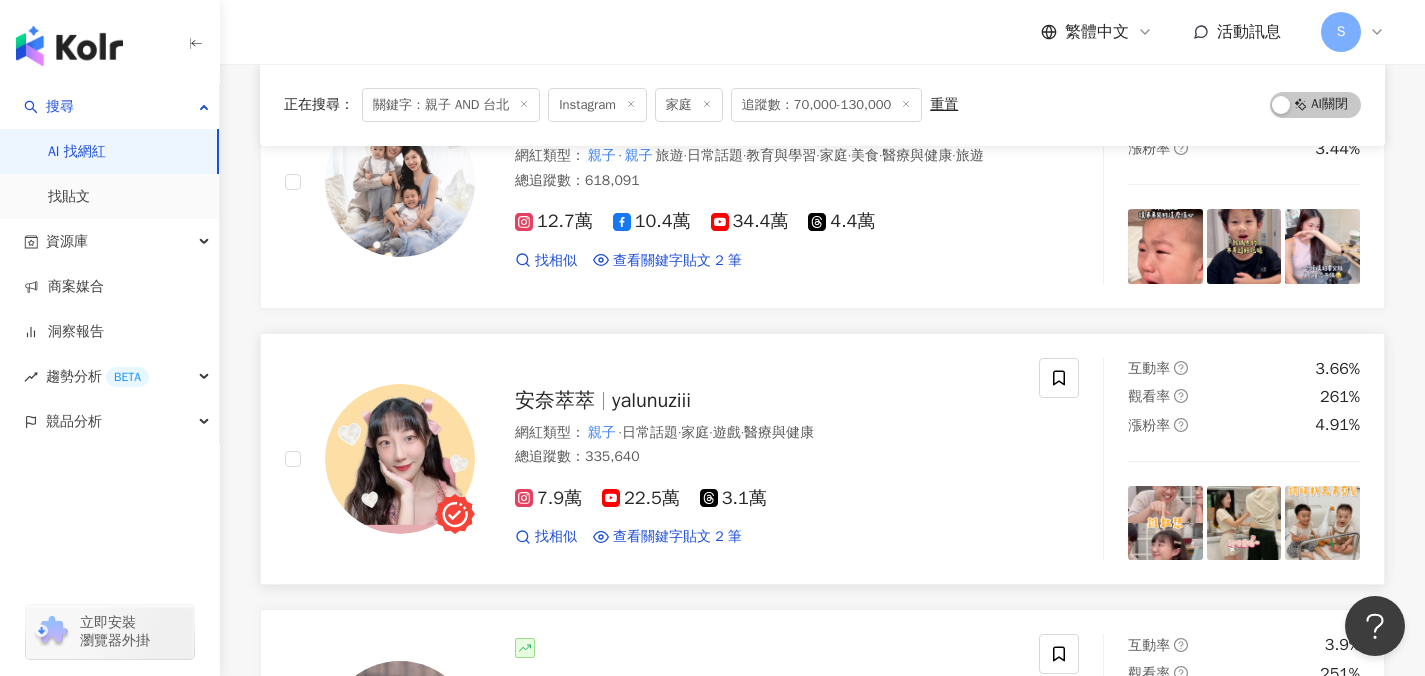 click on "7.9萬 22.5萬 3.1萬" at bounding box center (765, 499) 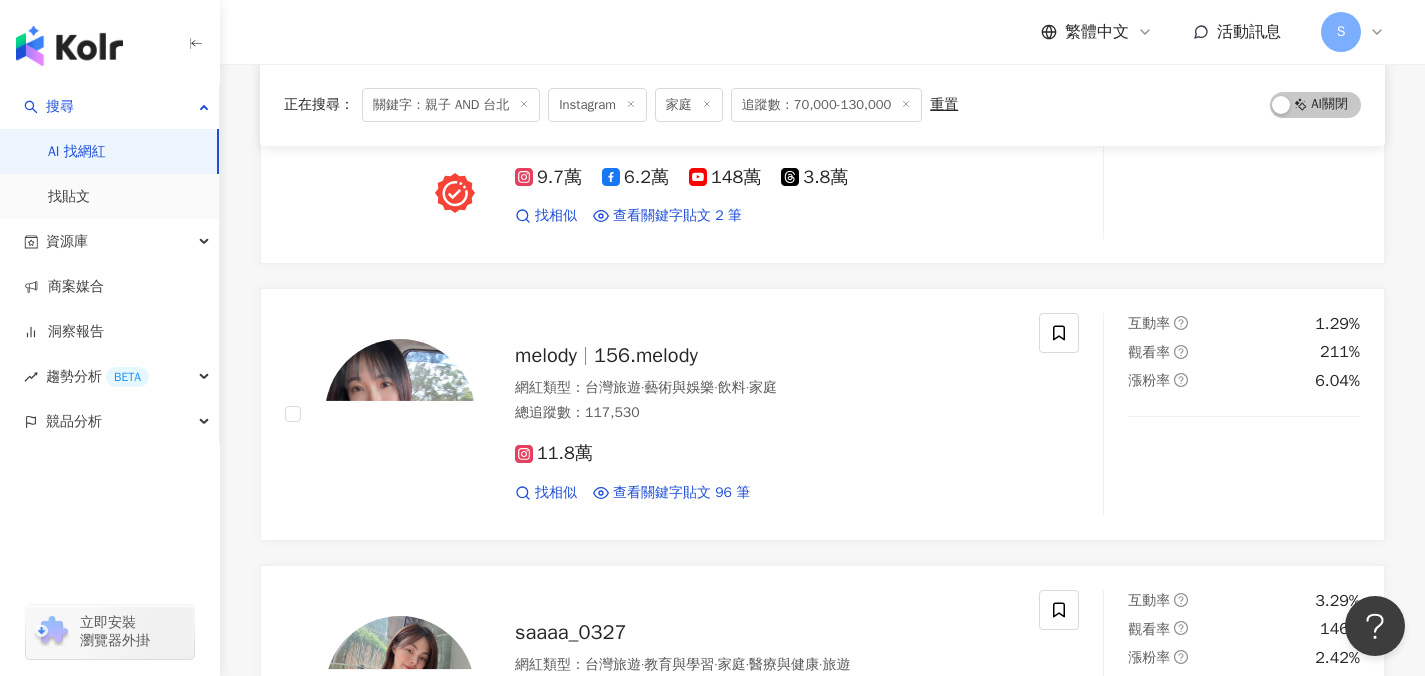 scroll, scrollTop: 2292, scrollLeft: 0, axis: vertical 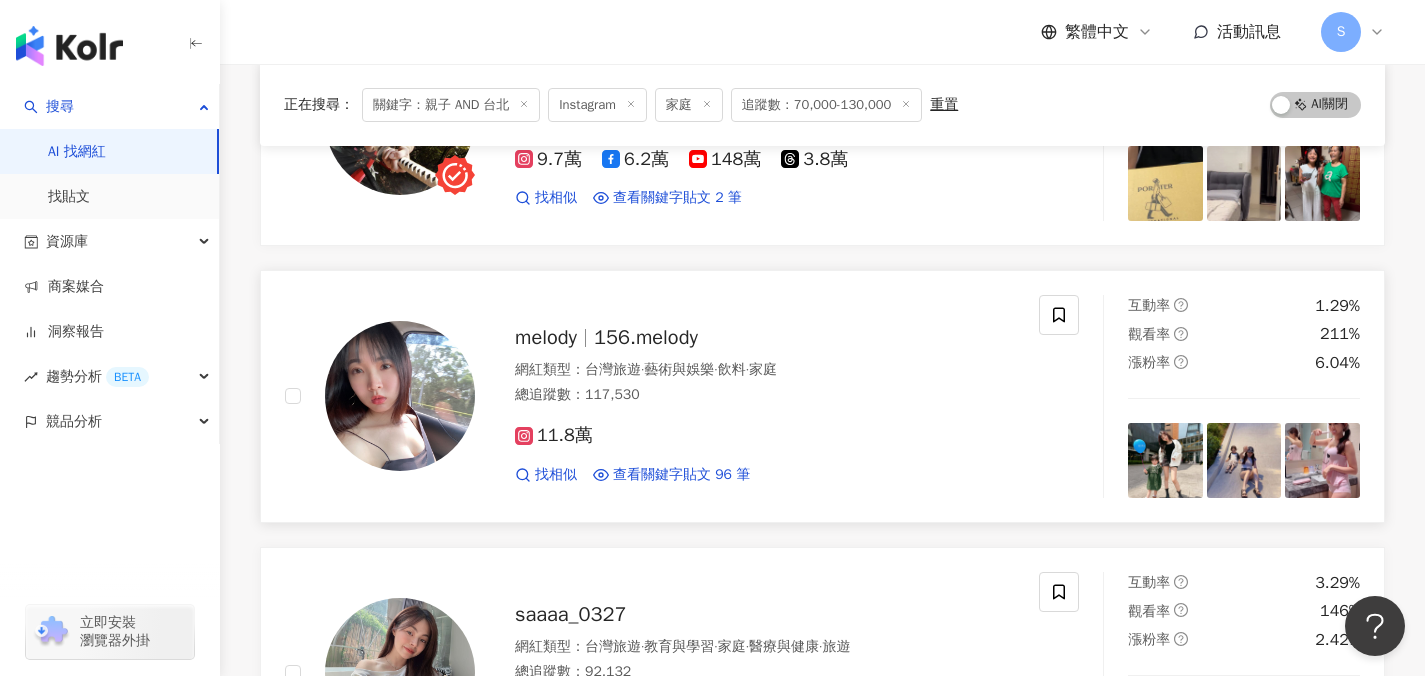 click on "11.8萬" at bounding box center (765, 436) 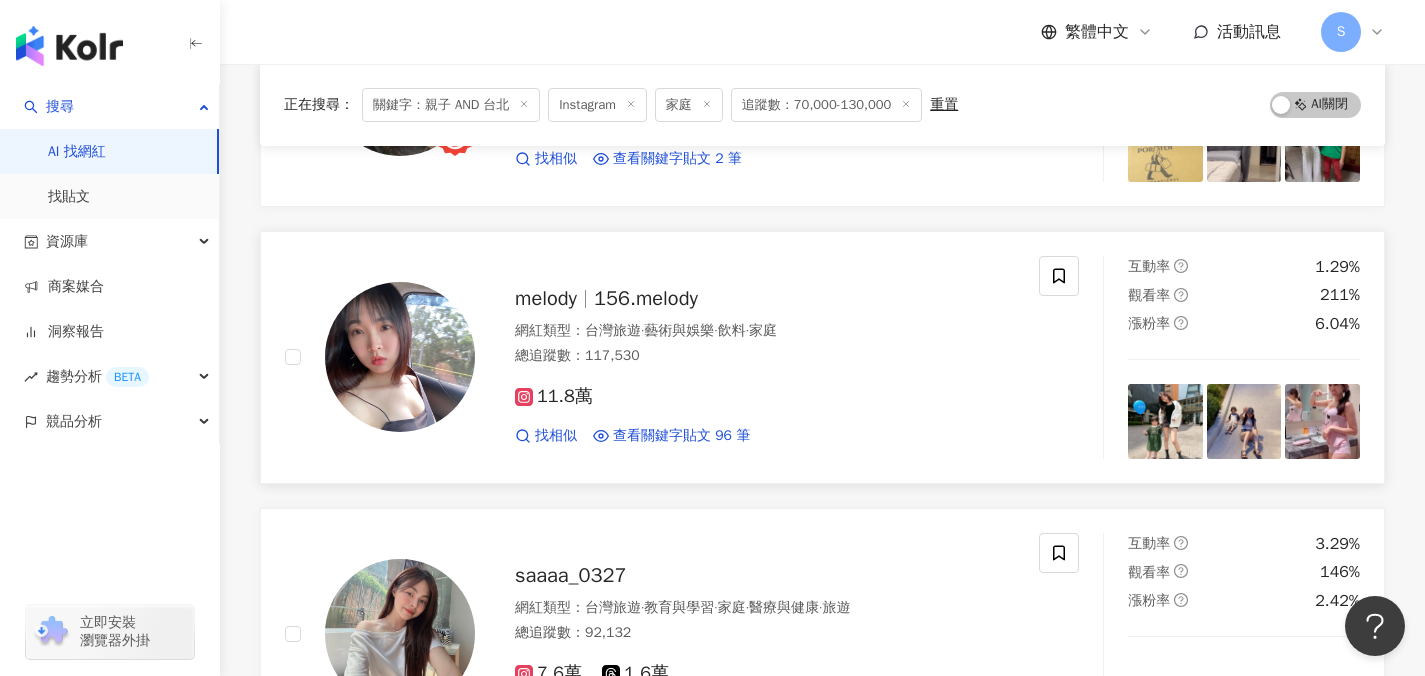 scroll, scrollTop: 2592, scrollLeft: 0, axis: vertical 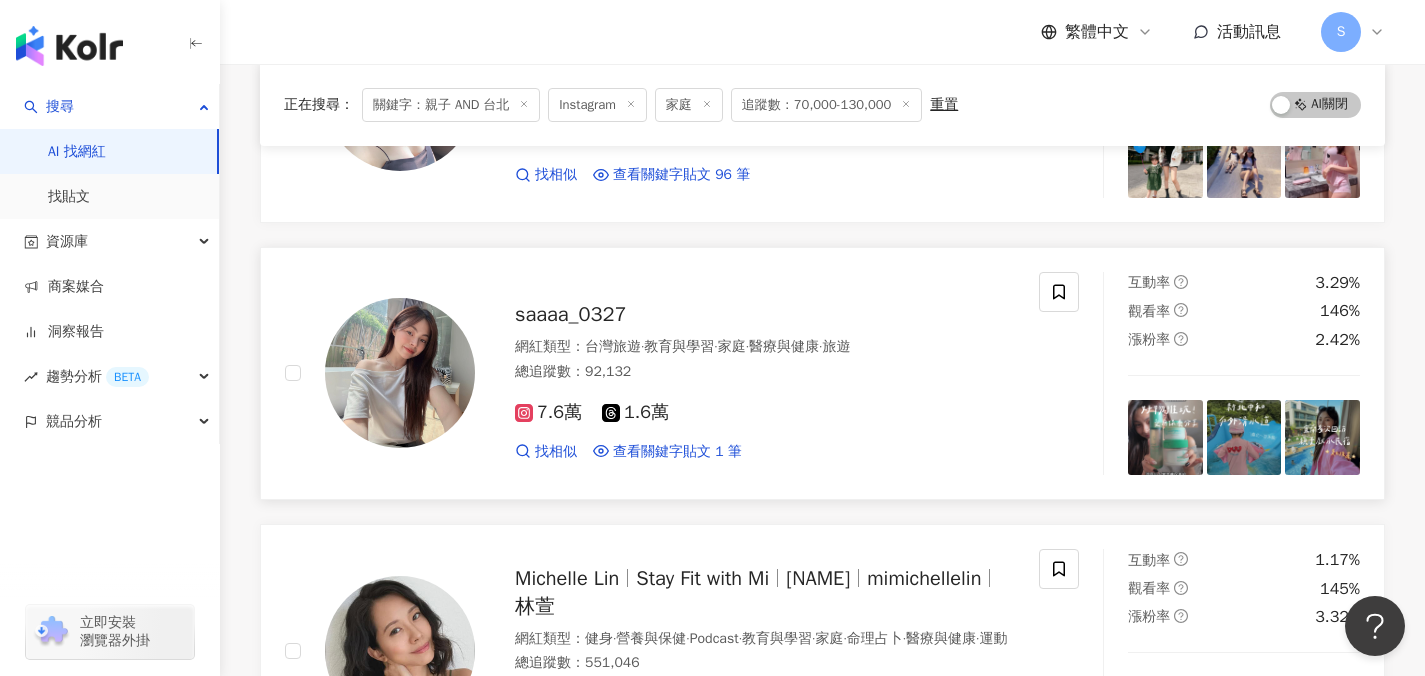 click on "saaaa_0327 網紅類型 ： 台灣旅遊  ·  教育與學習  ·  家庭  ·  醫療與健康  ·  旅遊 總追蹤數 ： 92,132 7.6萬 1.6萬 找相似 查看關鍵字貼文 1 筆 2024/12/7 小孩 帶閨蜜來做 分享給你們❗️
我在 台北 店做 ⬇️
台北 東區店
營業時間：  看更多" at bounding box center (662, 373) 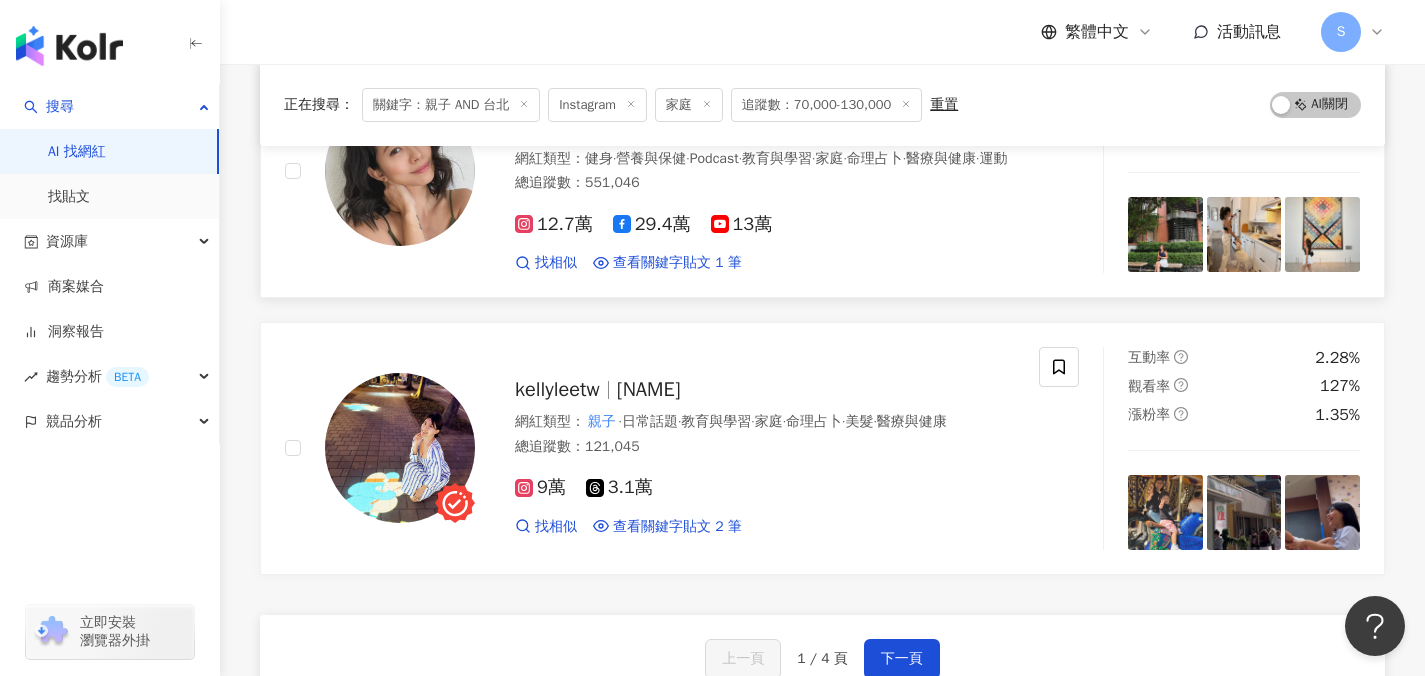 scroll, scrollTop: 3158, scrollLeft: 0, axis: vertical 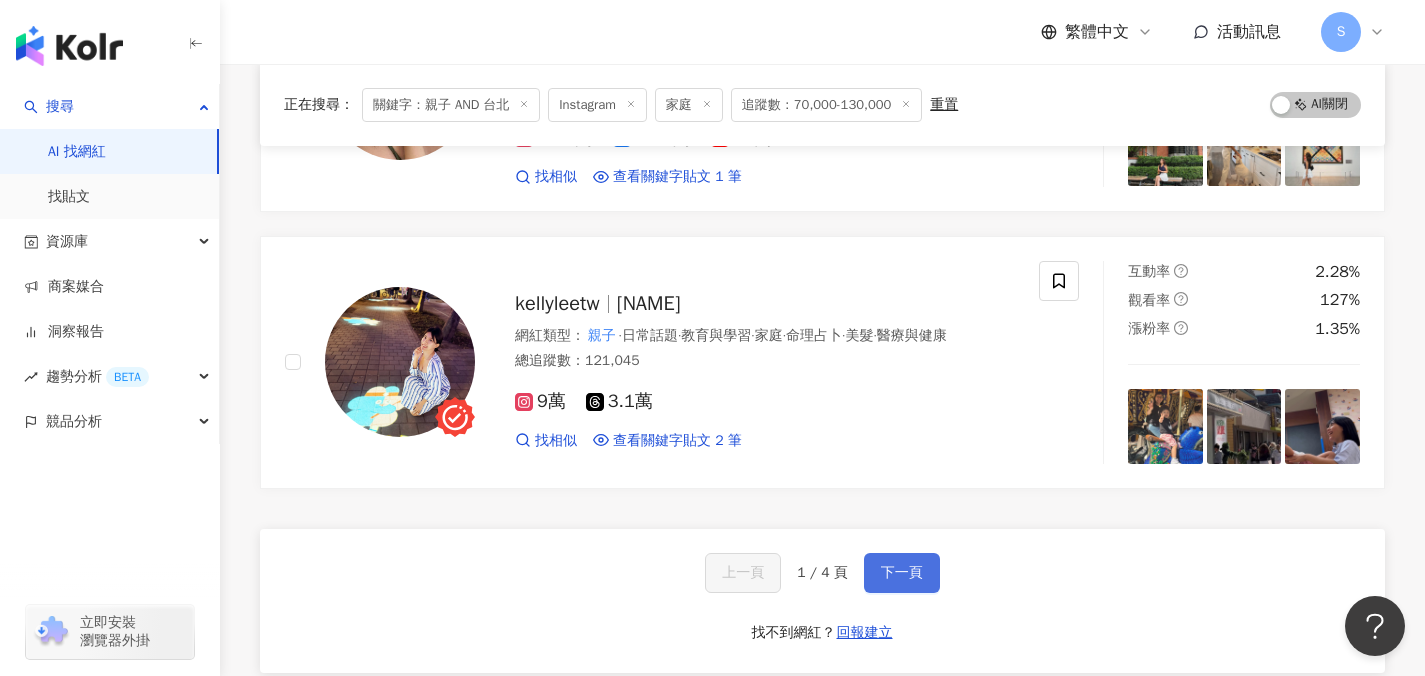 click on "下一頁" at bounding box center [902, 573] 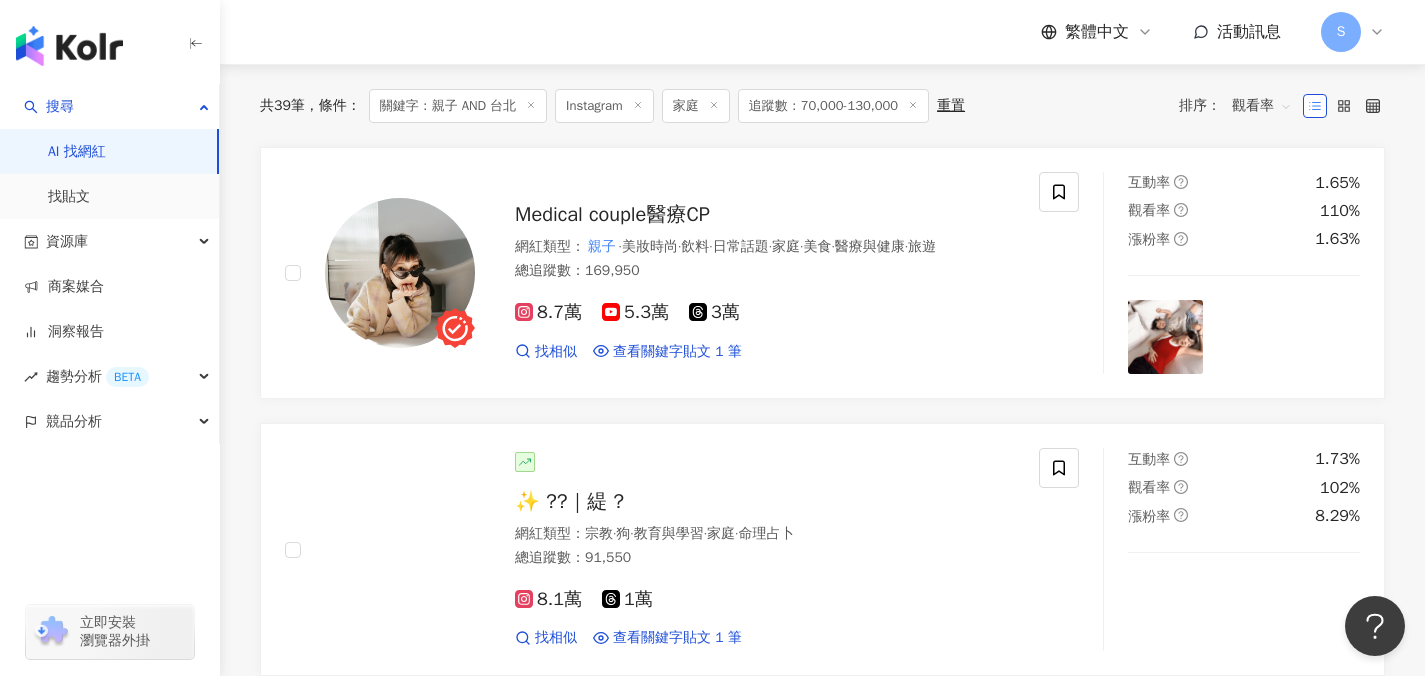 scroll, scrollTop: 0, scrollLeft: 0, axis: both 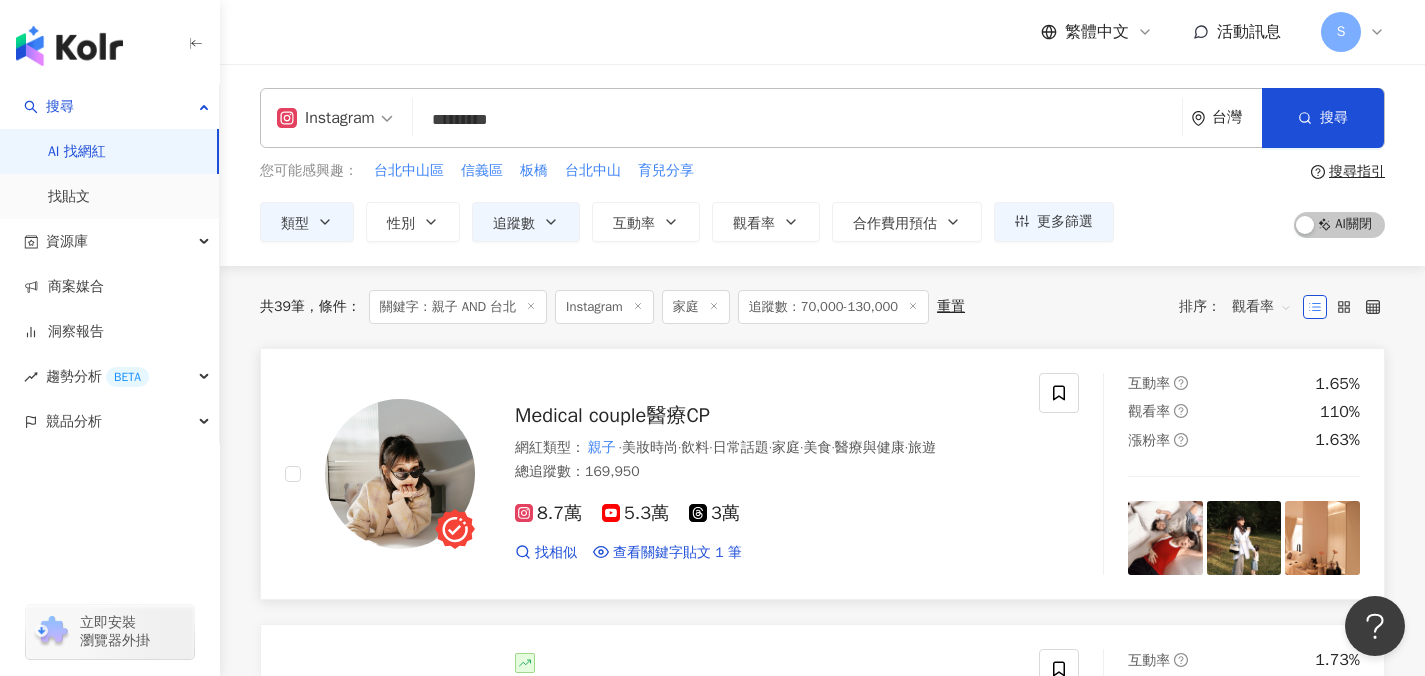 click on "Medical couple醫療CP 網紅類型 ： 親子  ·  美妝時尚  ·  飲料  ·  日常話題  ·  家庭  ·  美食  ·  醫療與健康  ·  旅遊 總追蹤數 ： 169,950 8.7萬 5.3萬 3萬 找相似 查看關鍵字貼文 1 筆 2024/10/23 項鍊 @lamour__2.0
耳環  台北 中和假日市集 路邊攤
#賴青 #飾  看更多 互動率 1.65% 觀看率 110% 漲粉率 1.63%" at bounding box center (822, 474) 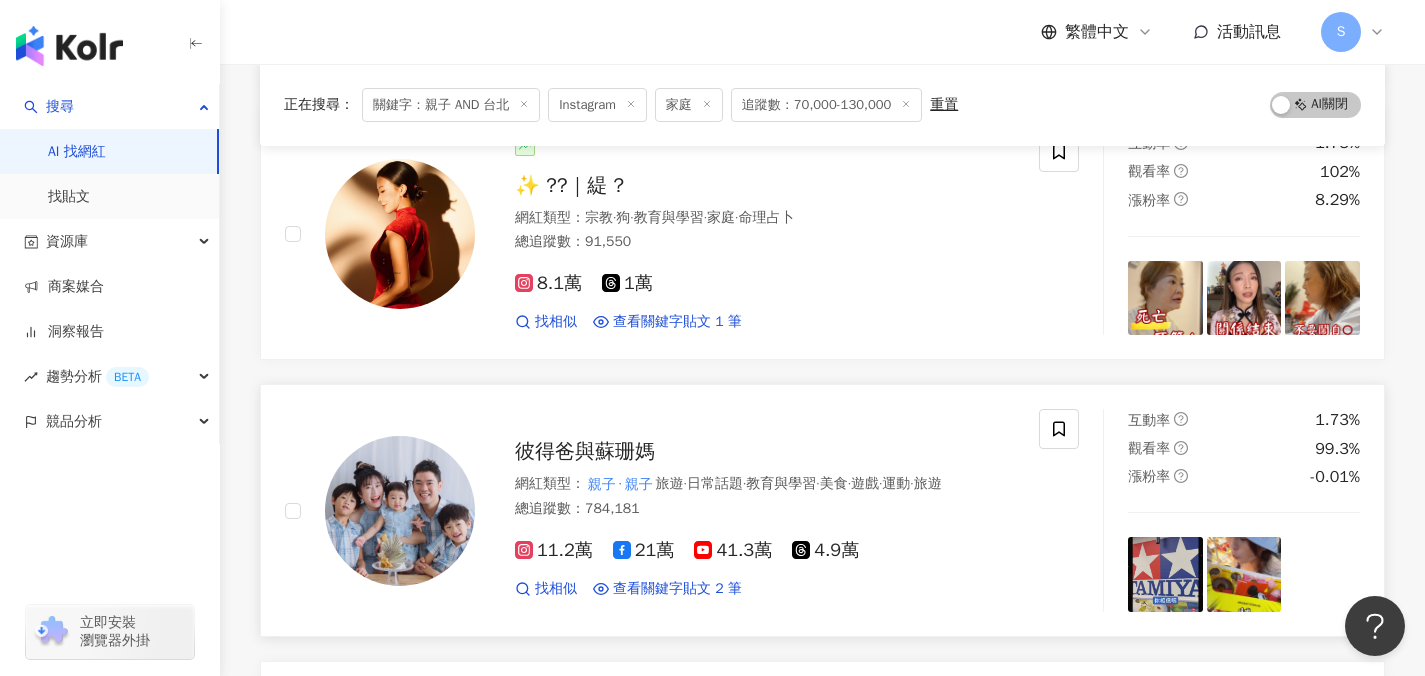 scroll, scrollTop: 666, scrollLeft: 0, axis: vertical 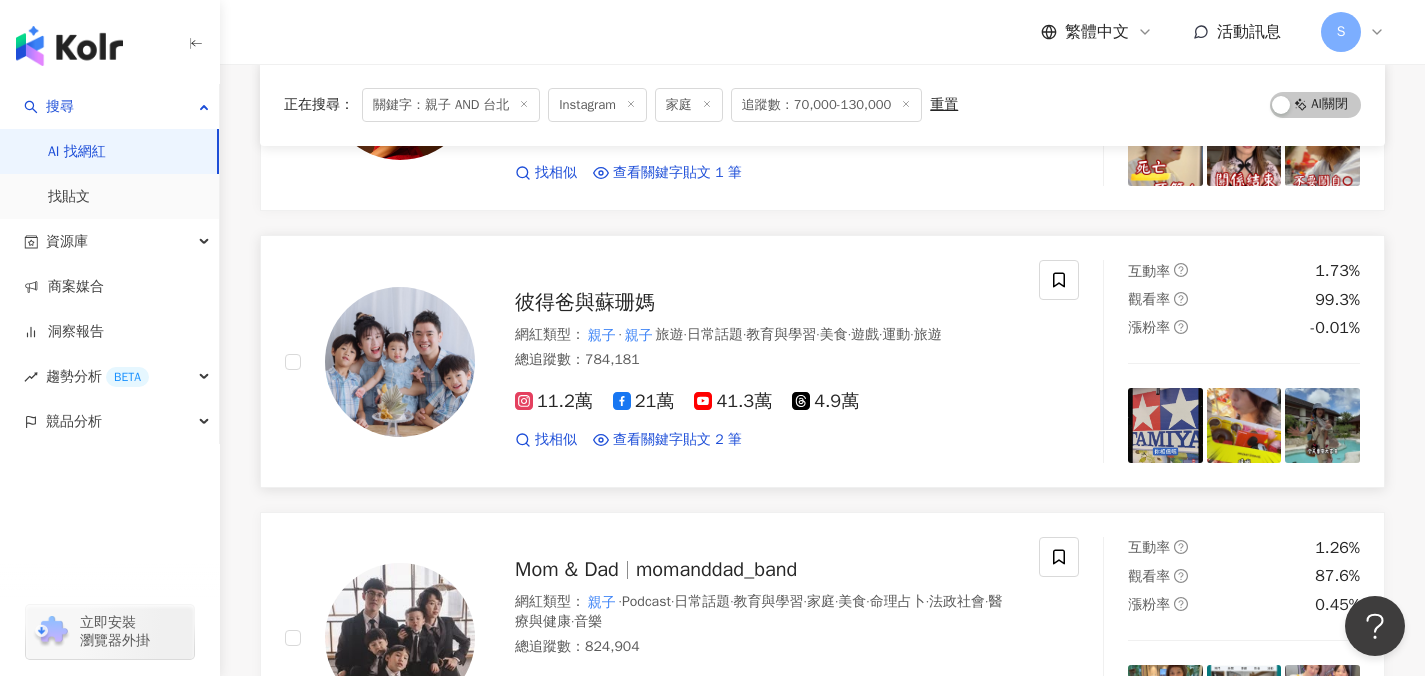 click on "總追蹤數 ： 784,181" at bounding box center [765, 360] 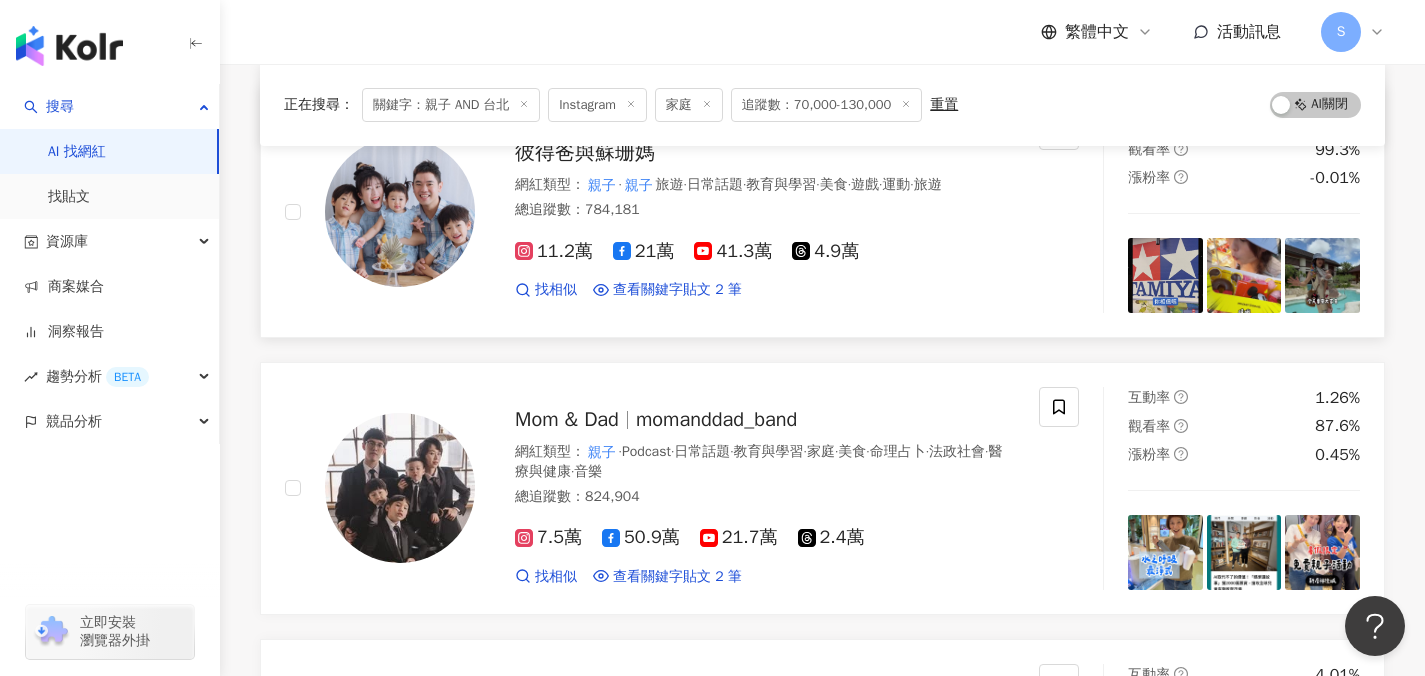 scroll, scrollTop: 832, scrollLeft: 0, axis: vertical 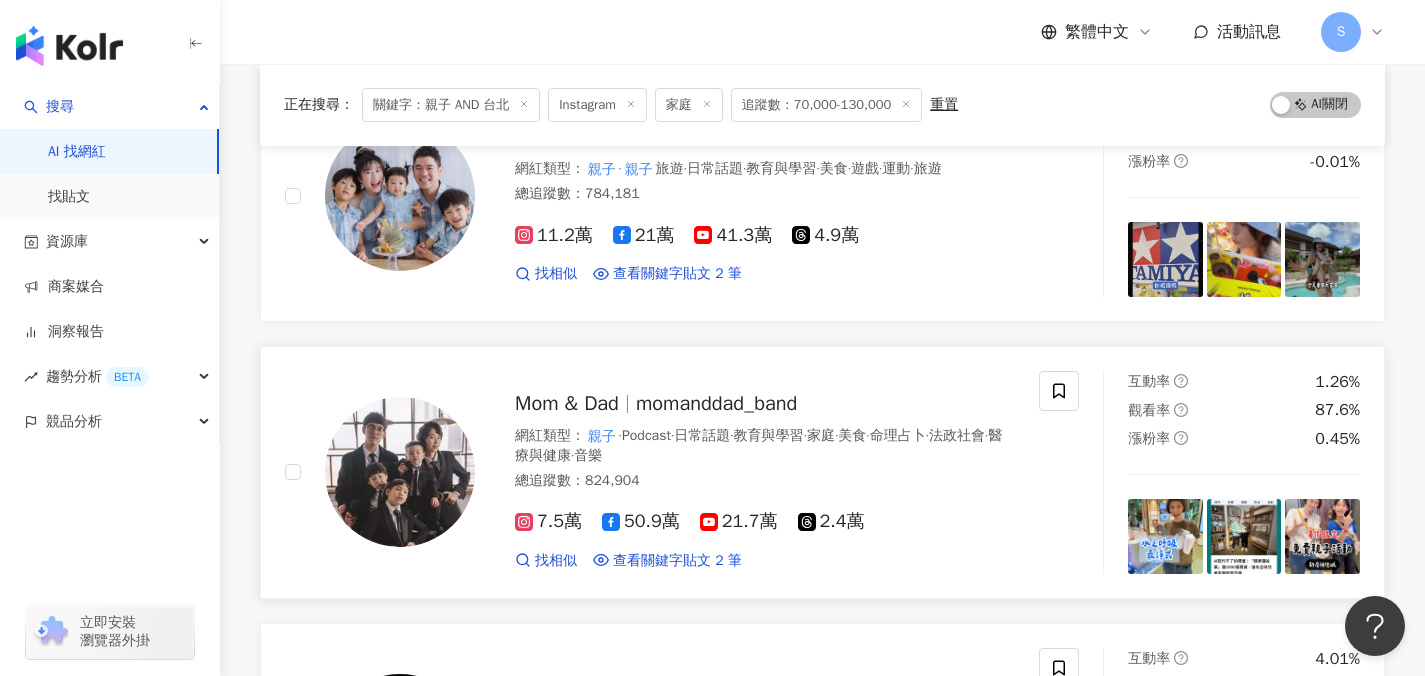 click on "總追蹤數 ： 824,904" at bounding box center (765, 481) 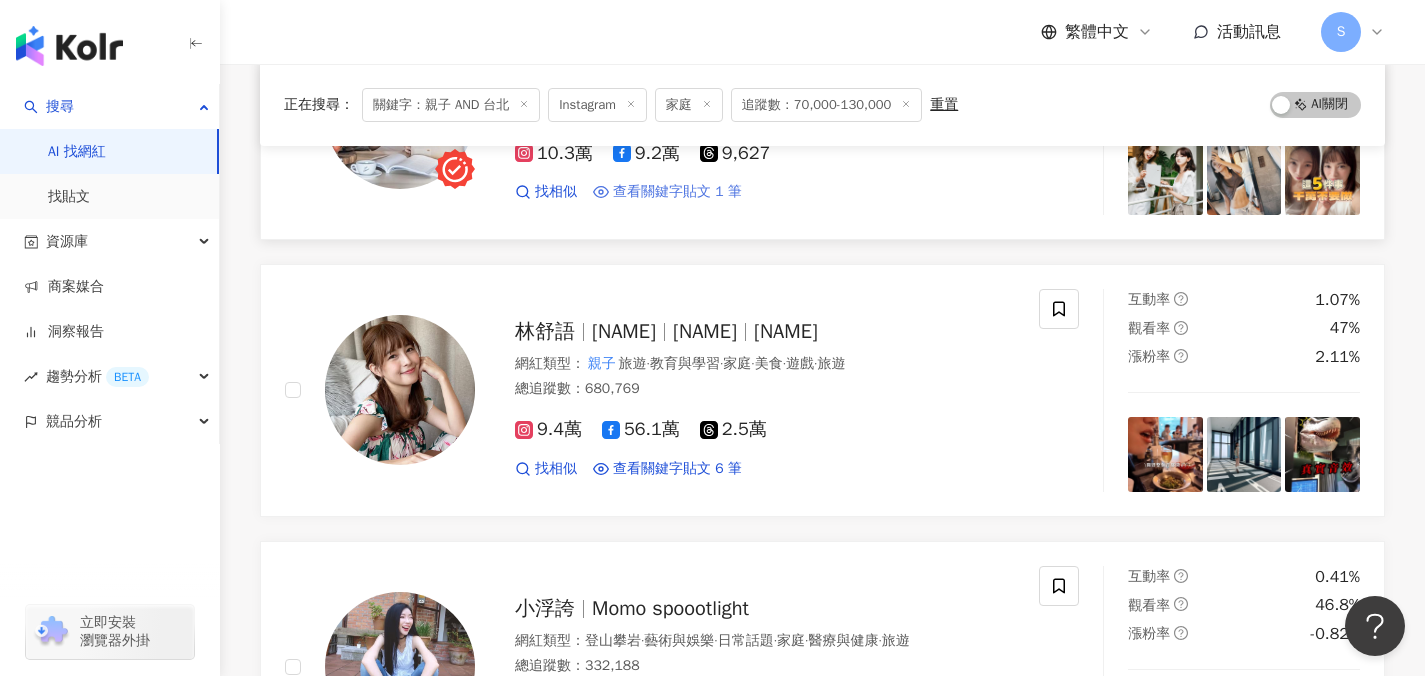 scroll, scrollTop: 2326, scrollLeft: 0, axis: vertical 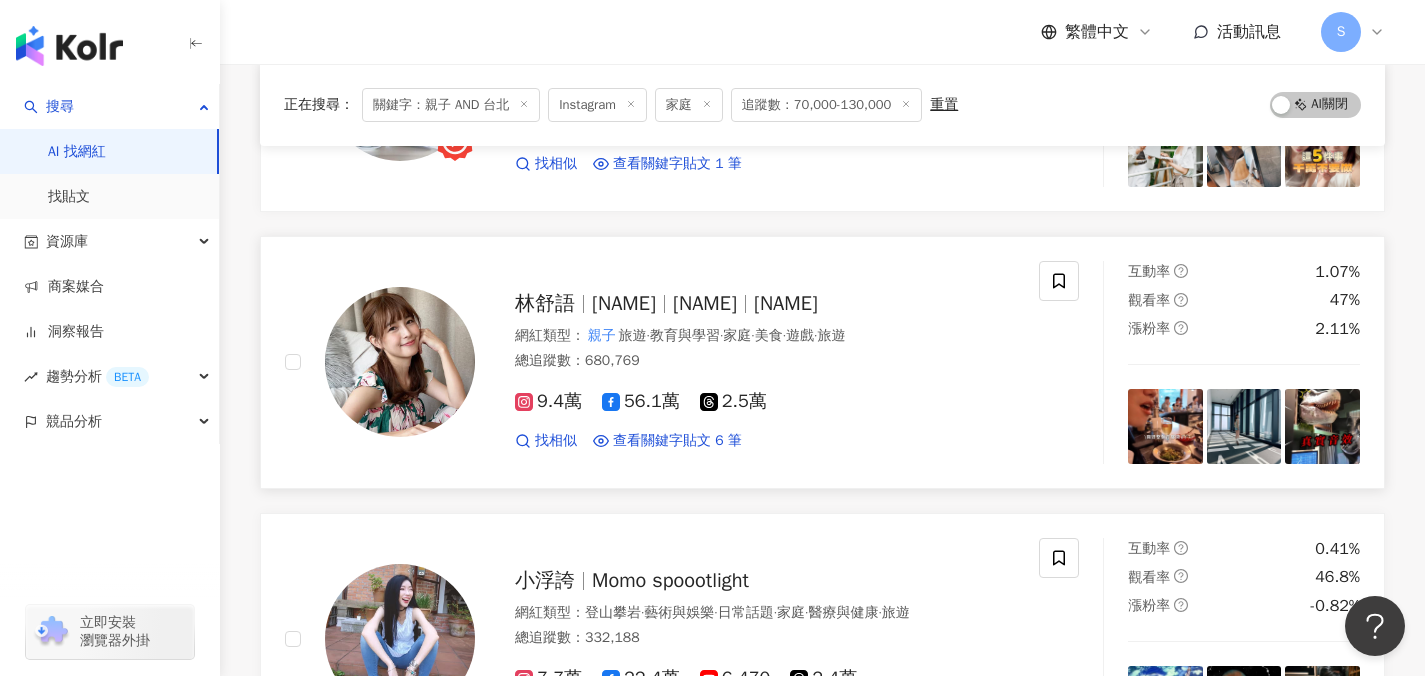 click on "9.4萬 56.1萬 2.5萬 找相似 查看關鍵字貼文 6 筆 2025/3/18 著往高雄出差
媽媽帶著這三隻一路台南開回 台北 ⋯⋯⋯
應該能想像！可能不會太簡單 2025/3/13 遛孩了
#動物園 #木柵動物園
#寫生 # 台北親子
#週末 2025/3/10 最近有越來越多地方會設計一些 親子 小區域
讓爸媽們帶著孩子不是只能往 親子 館、公園、遊樂場所跑
也能帶孩子一起逛逛街
你陪我逛逛街、我陪你在旁邊小區域看看書、玩玩小遊戲
或是孩子們可以觀察的裝置藝術等等
喜歡週末和你們一起到處走走
雖然累、但也很幸福
親子 裝 @mercci22  @meigo.c 聯名 親子 裝
# 親子 裝 #mercci22
#裕隆城 #無印良品
# 台北親子 景點  看更多" at bounding box center (765, 412) 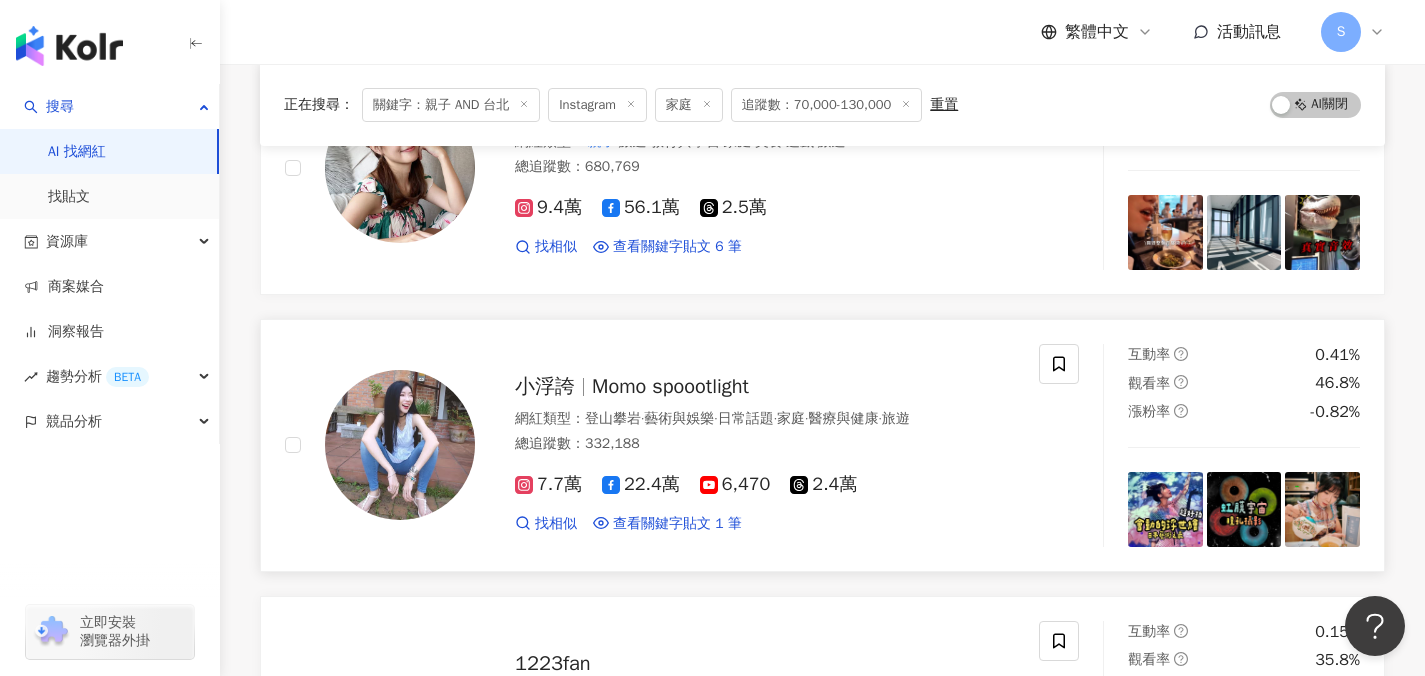scroll, scrollTop: 2558, scrollLeft: 0, axis: vertical 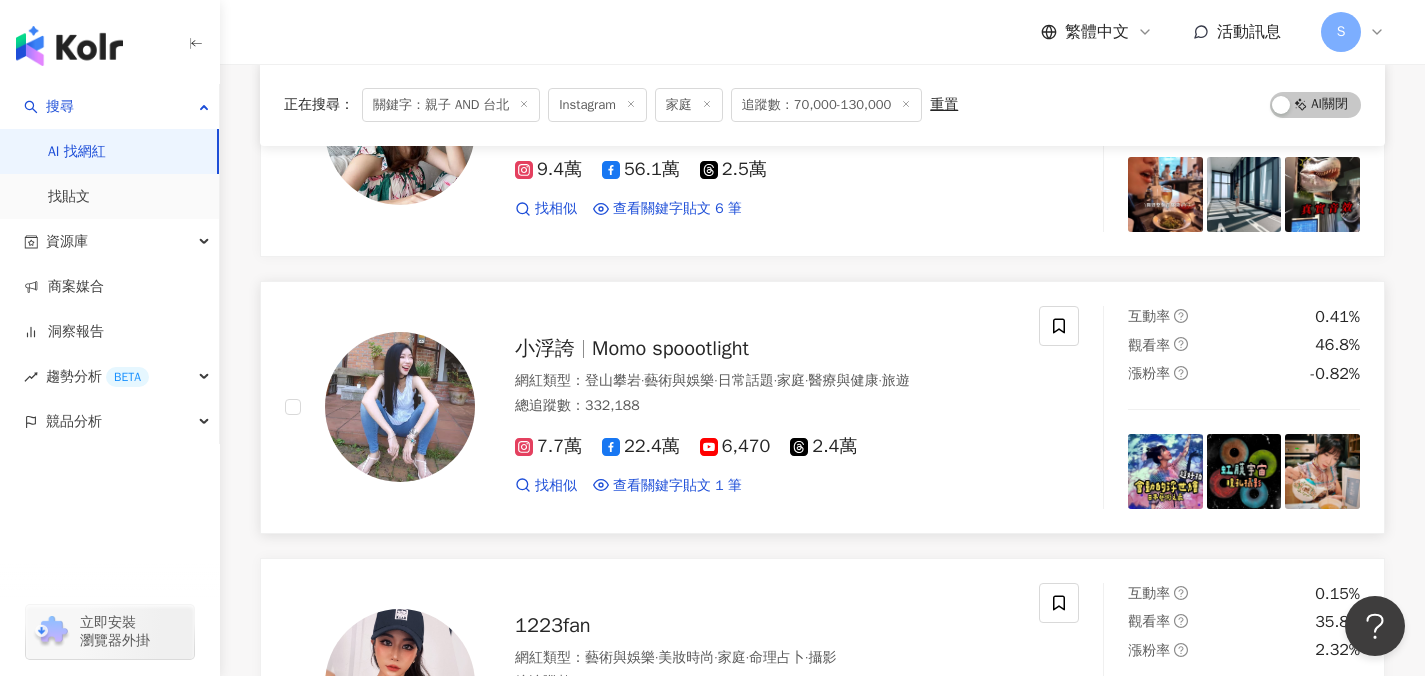 click on "小浮誇 Momo spoootlight" at bounding box center [765, 349] 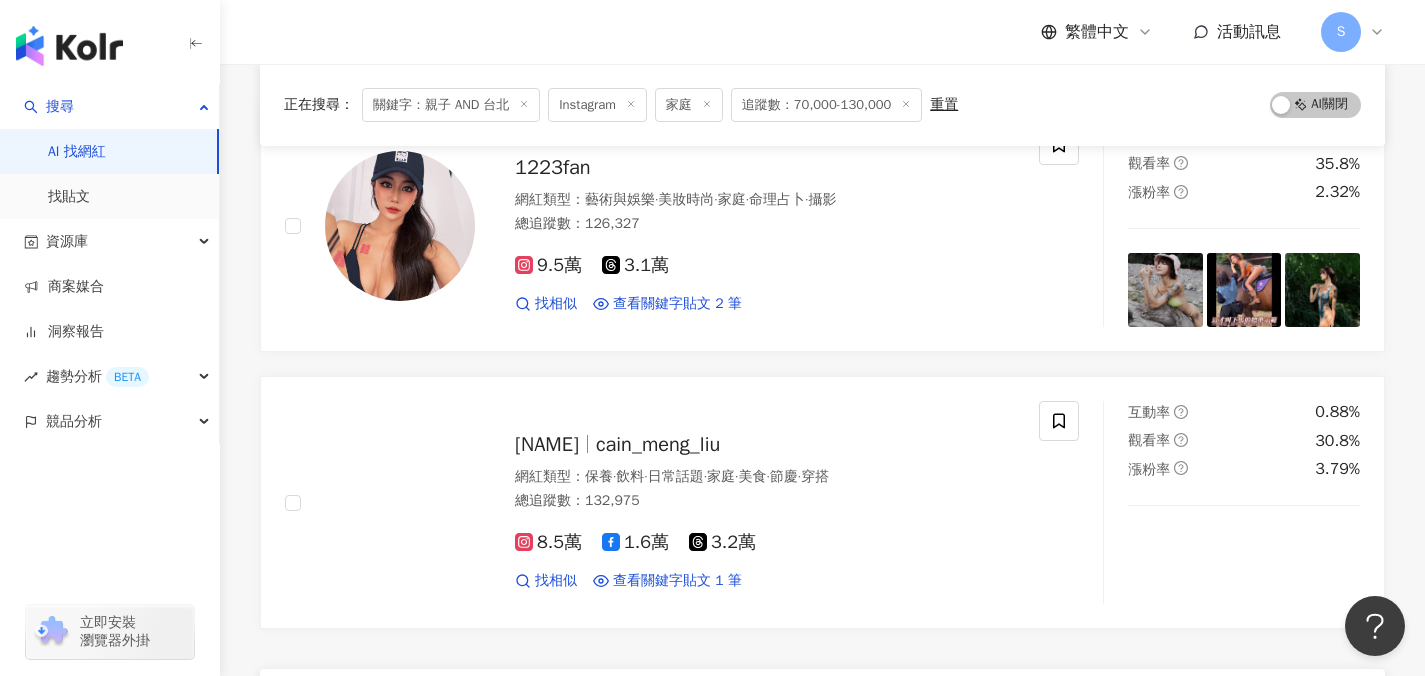 scroll, scrollTop: 3189, scrollLeft: 0, axis: vertical 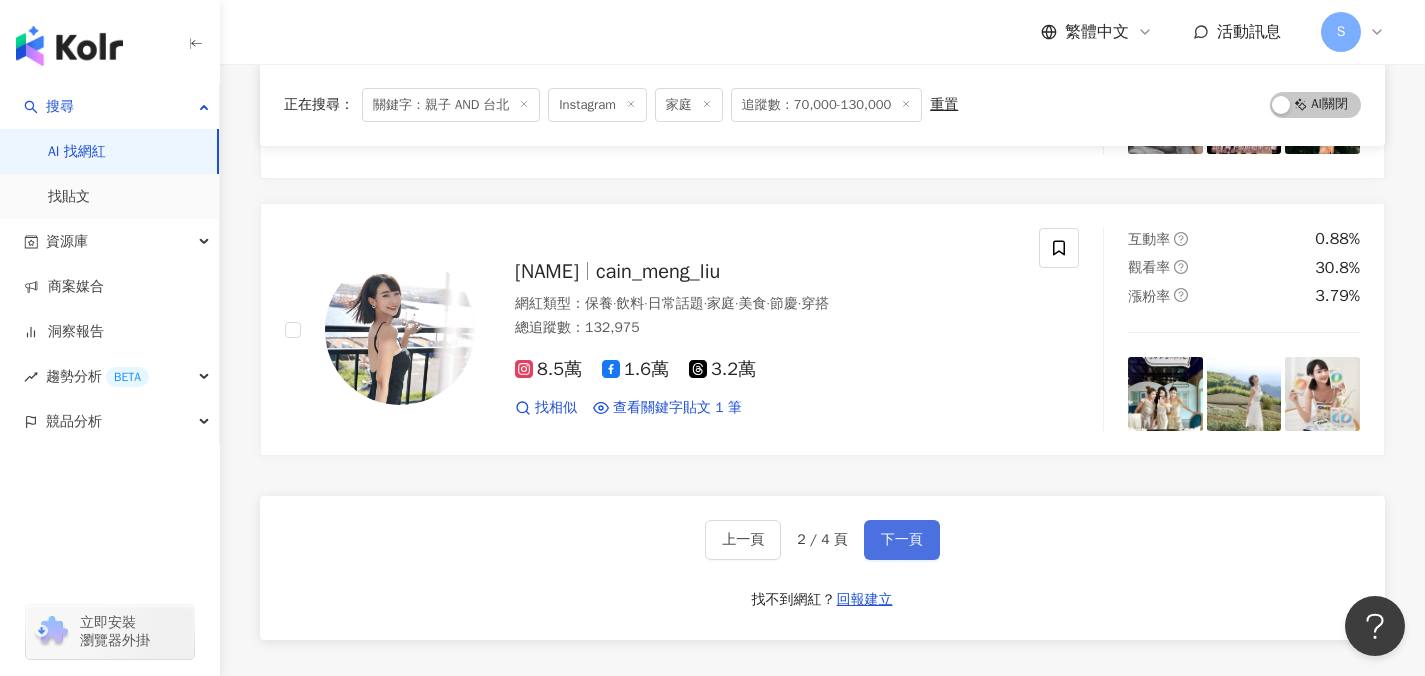 click on "下一頁" at bounding box center [902, 540] 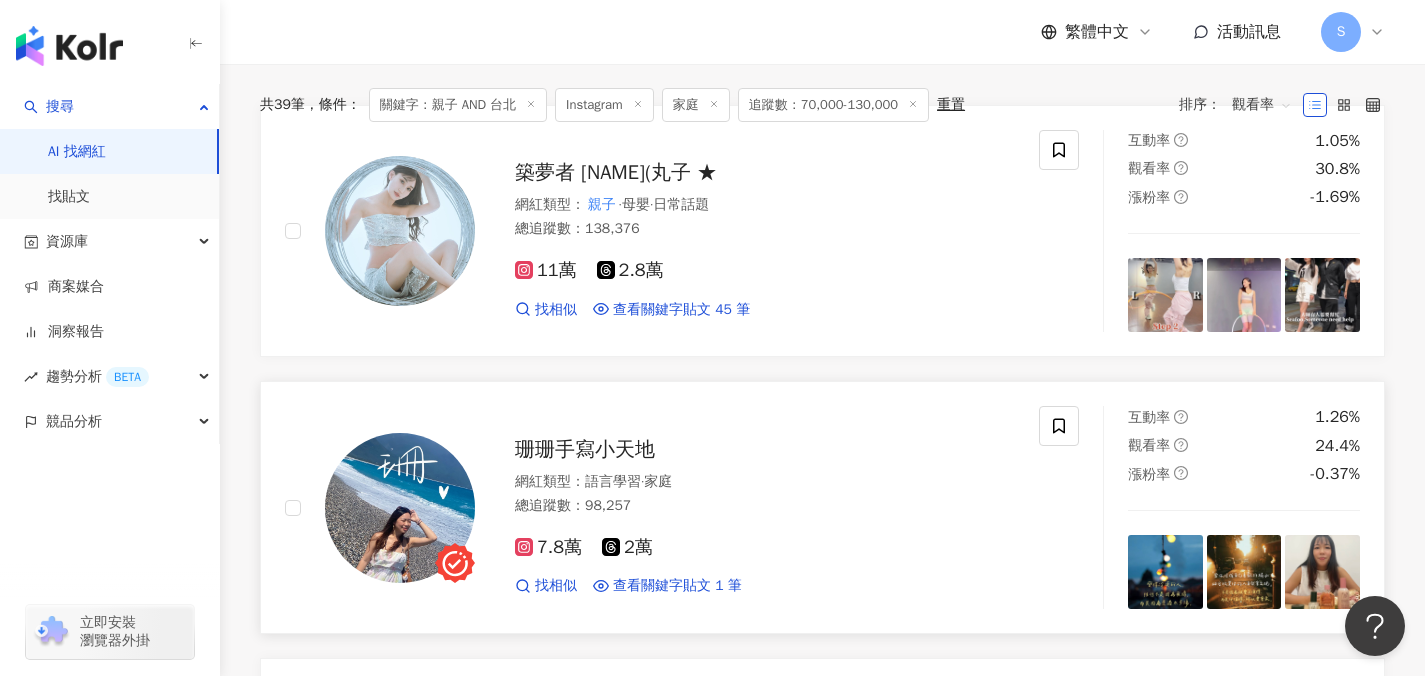 scroll, scrollTop: 147, scrollLeft: 0, axis: vertical 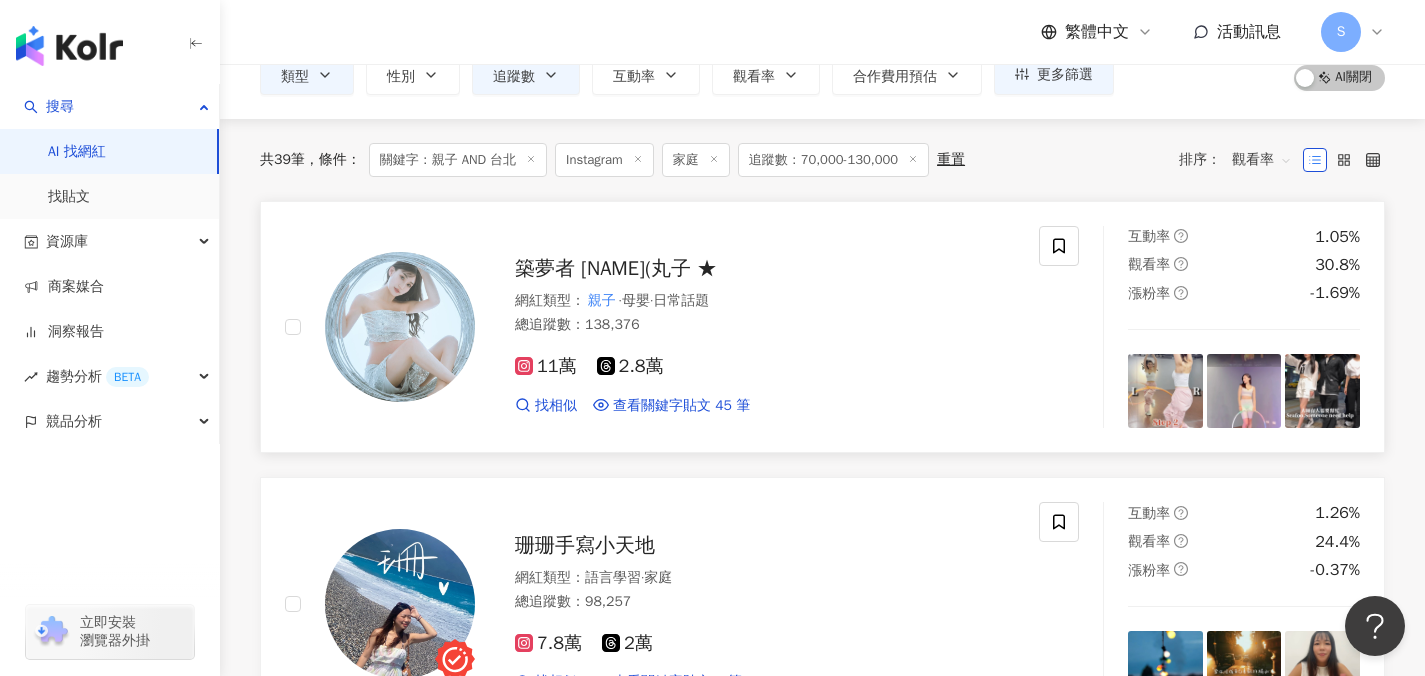 click on "11萬 2.8萬 找相似 查看關鍵字貼文 45 筆 2025/5/25 媽媽 #育兒 #育兒日記 #育兒日常 # 親子  #孕媽咪 #霹靂舞 #呼拉圈 #街 2025/5/22 媽媽 #產後瘦身 #育兒 #育兒日常 # 親子  #夫妻 #孕媽咪 #霹靂舞 #呼拉 2025/5/21 媽媽 #產後瘦身 #育兒 #育兒日常 # 親子  #夫妻 #孕媽咪 #霹靂舞 #呼拉  看更多" at bounding box center [765, 377] 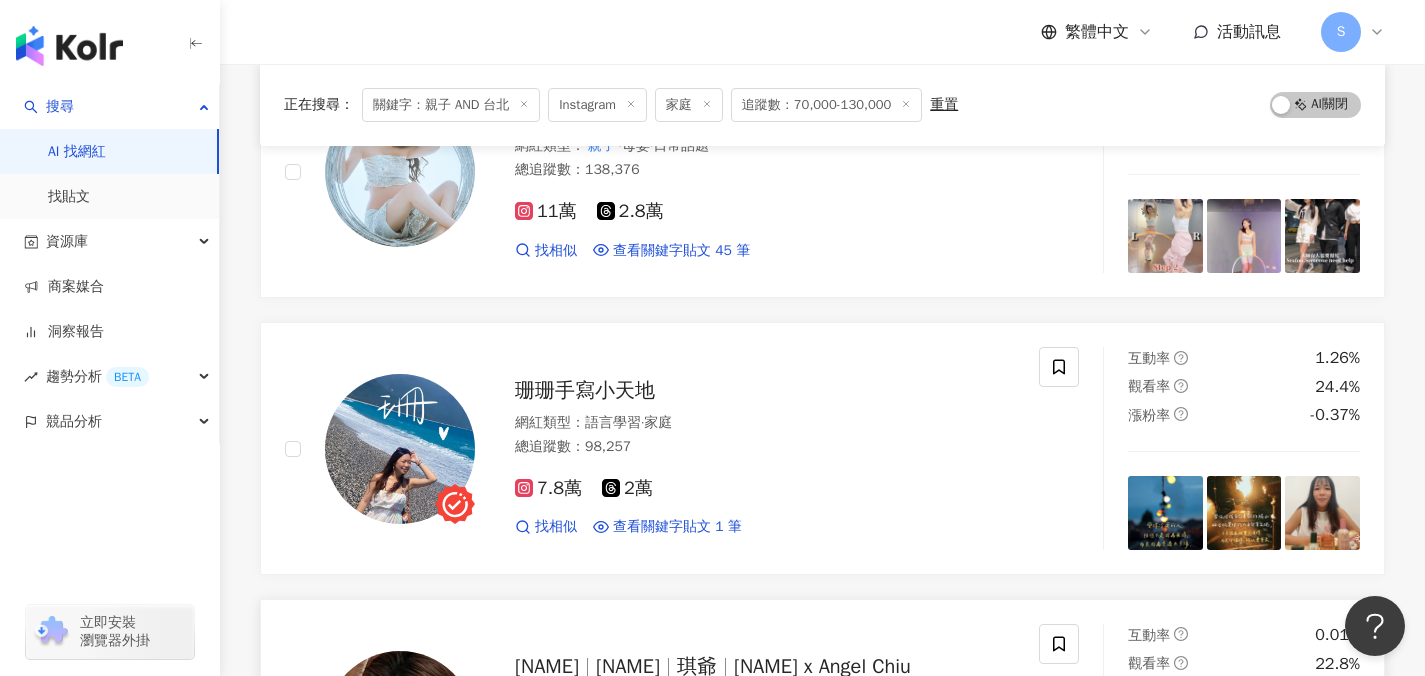 scroll, scrollTop: 507, scrollLeft: 0, axis: vertical 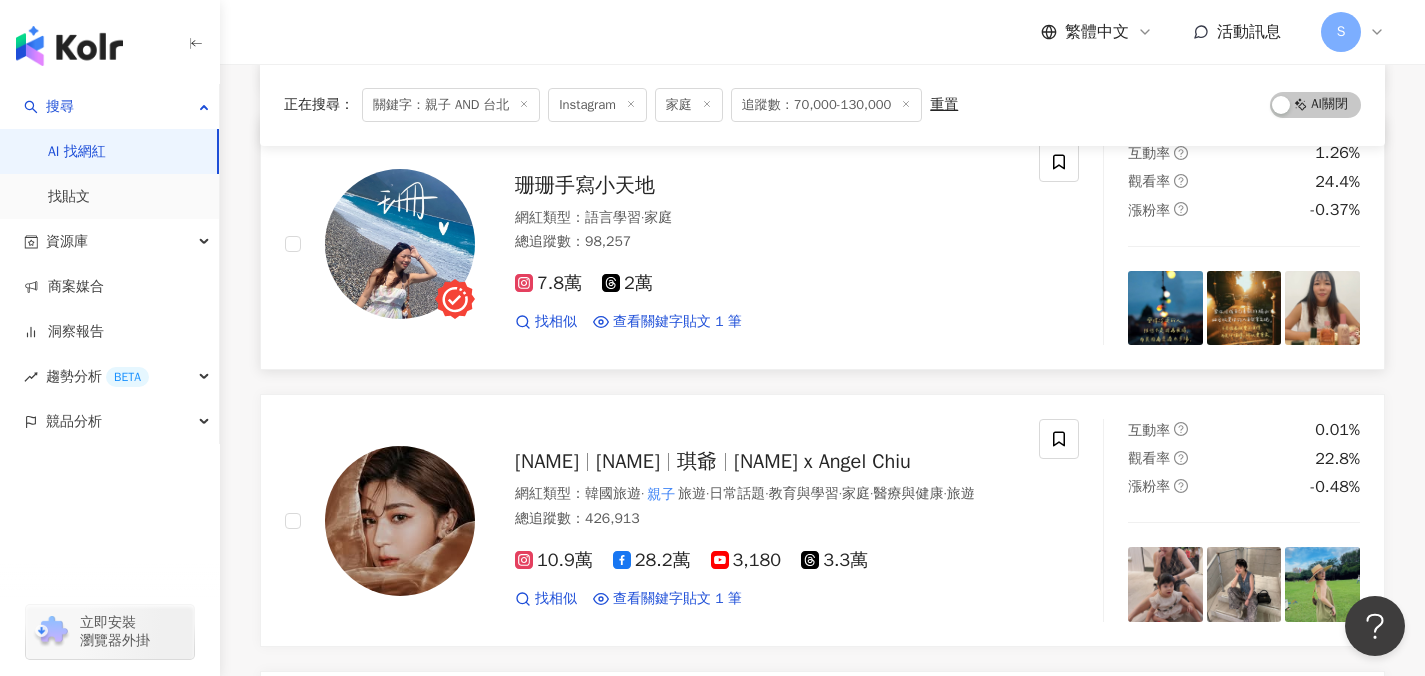 click on "珊珊手寫小天地 網紅類型 ： 語言學習  ·  家庭 總追蹤數 ： 98,257 7.8萬 2萬 找相似 查看關鍵字貼文 1 筆 2024/11/6 idsmusic 有為三歲以下孩子設計的 親子 律動課程，於是我就陪嚕米一起去體驗啦  看更多" at bounding box center (662, 243) 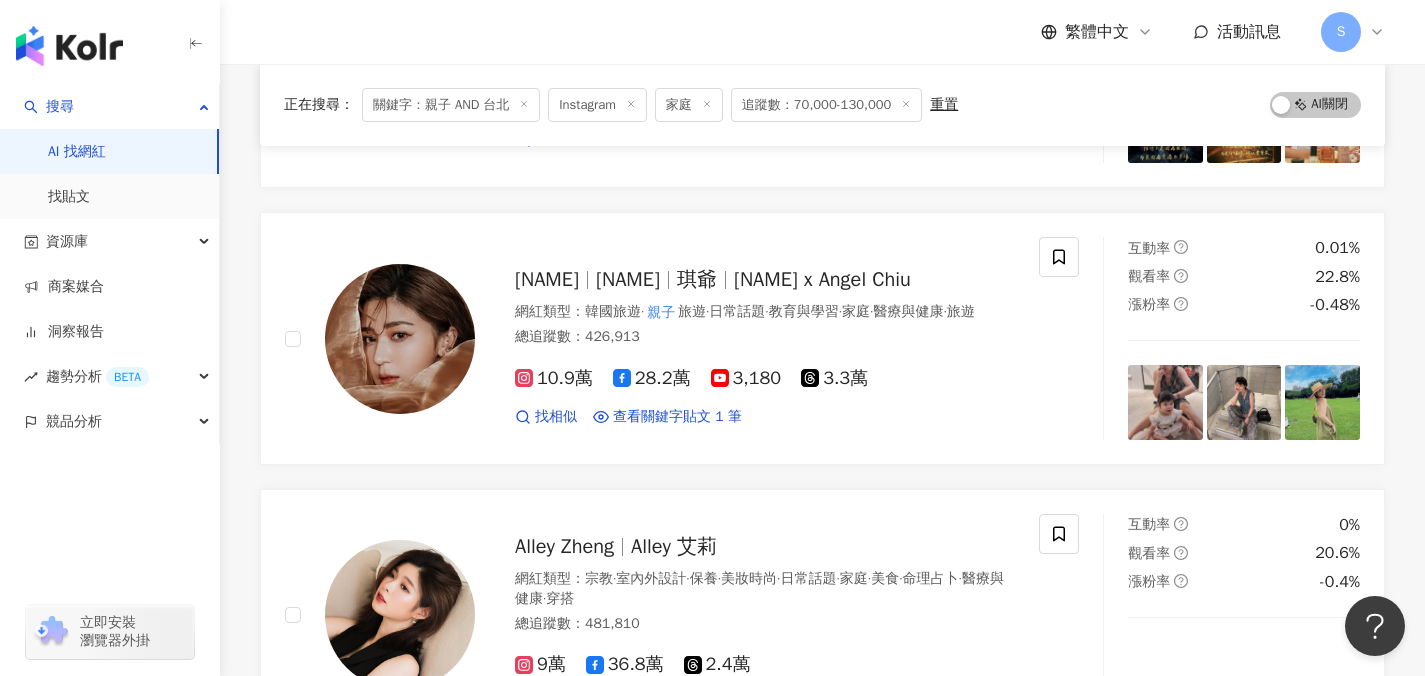 scroll, scrollTop: 787, scrollLeft: 0, axis: vertical 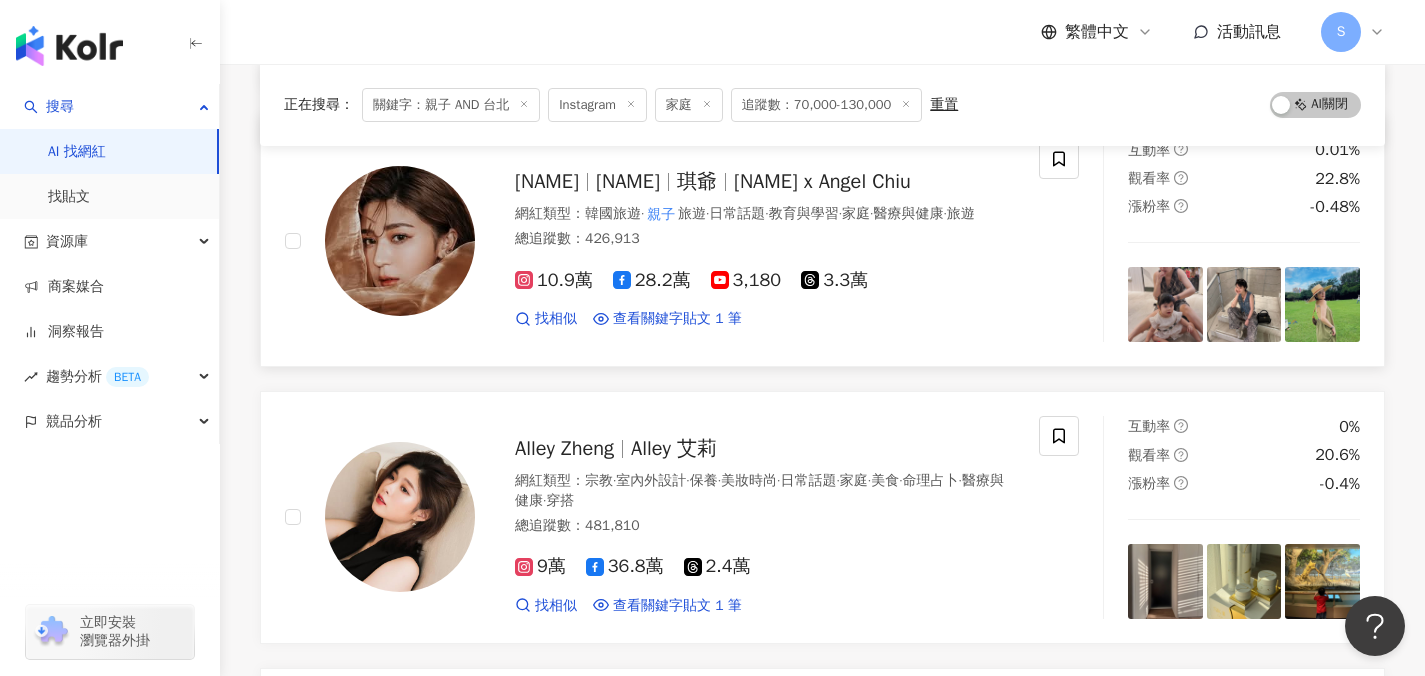 click on "總追蹤數 ： 426,913" at bounding box center [765, 239] 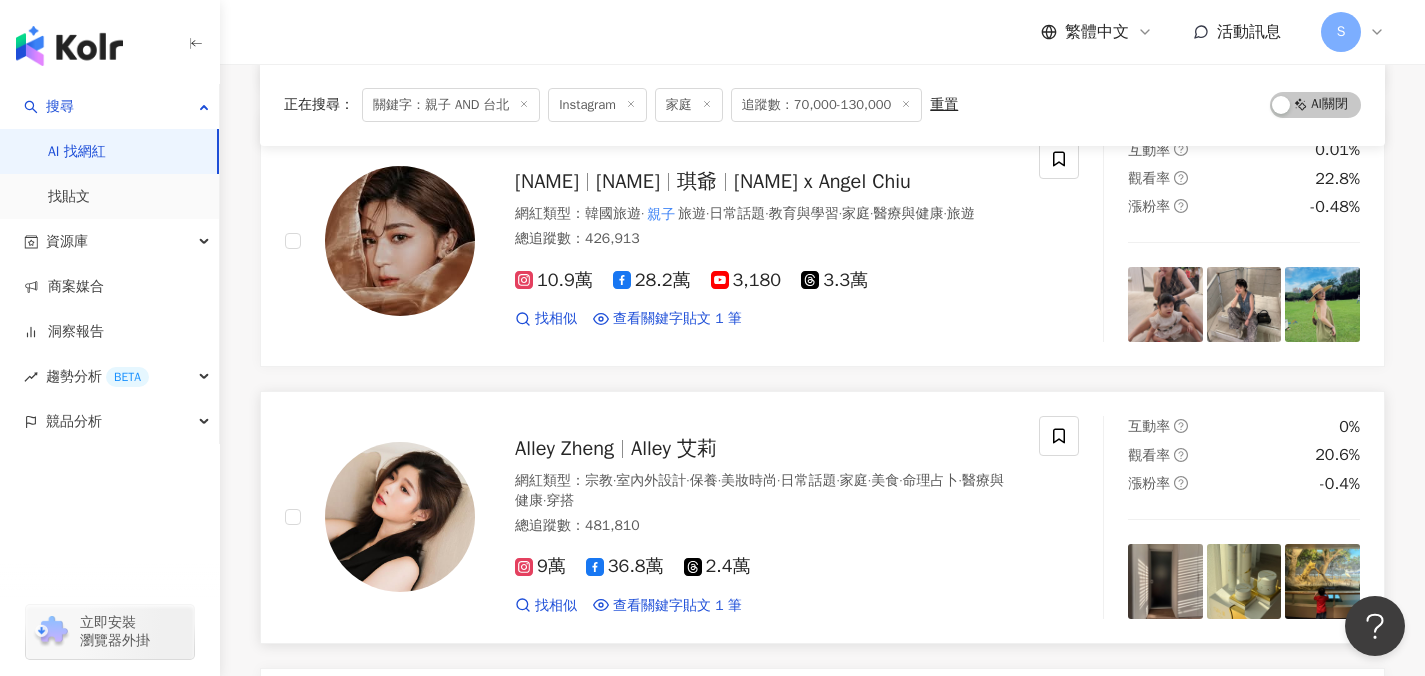 scroll, scrollTop: 997, scrollLeft: 0, axis: vertical 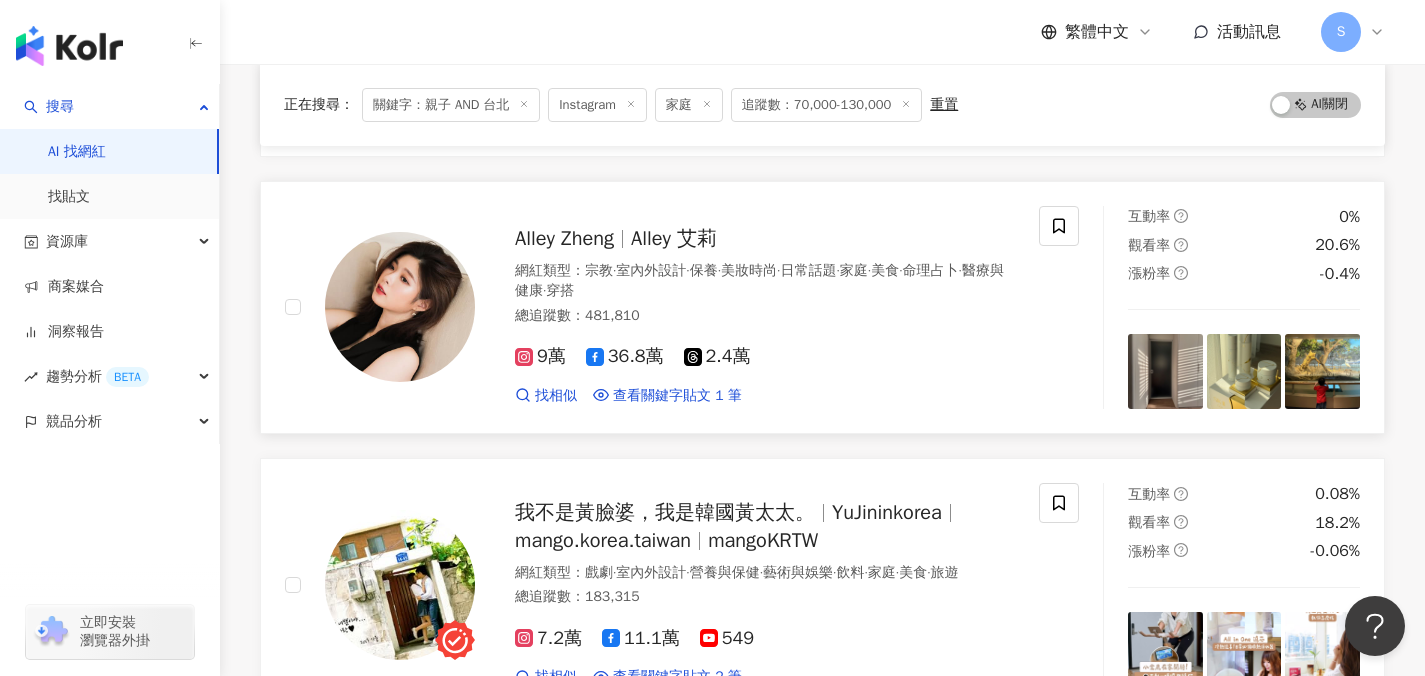 click on "網紅類型 ： 宗教  ·  室內外設計  ·  保養  ·  美妝時尚  ·  日常話題  ·  家庭  ·  美食  ·  命理占卜  ·  醫療與健康  ·  穿搭" at bounding box center [765, 280] 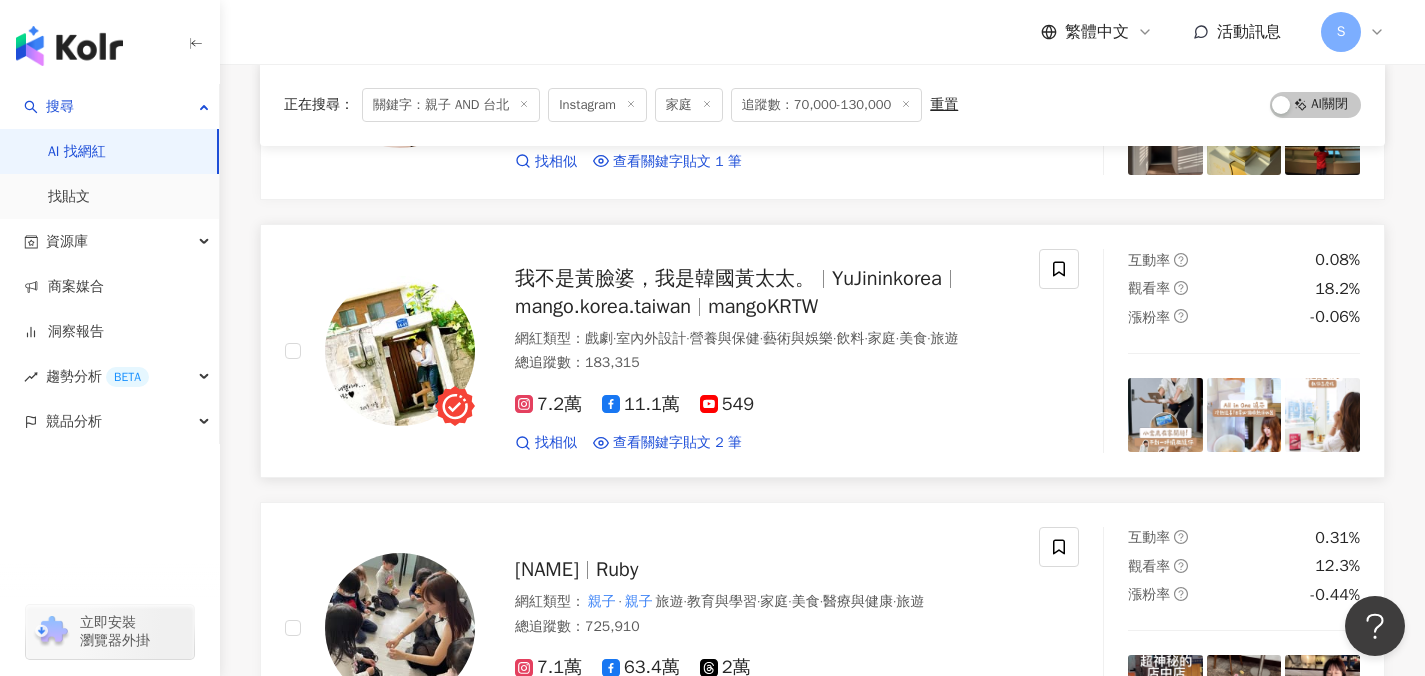 scroll, scrollTop: 1444, scrollLeft: 0, axis: vertical 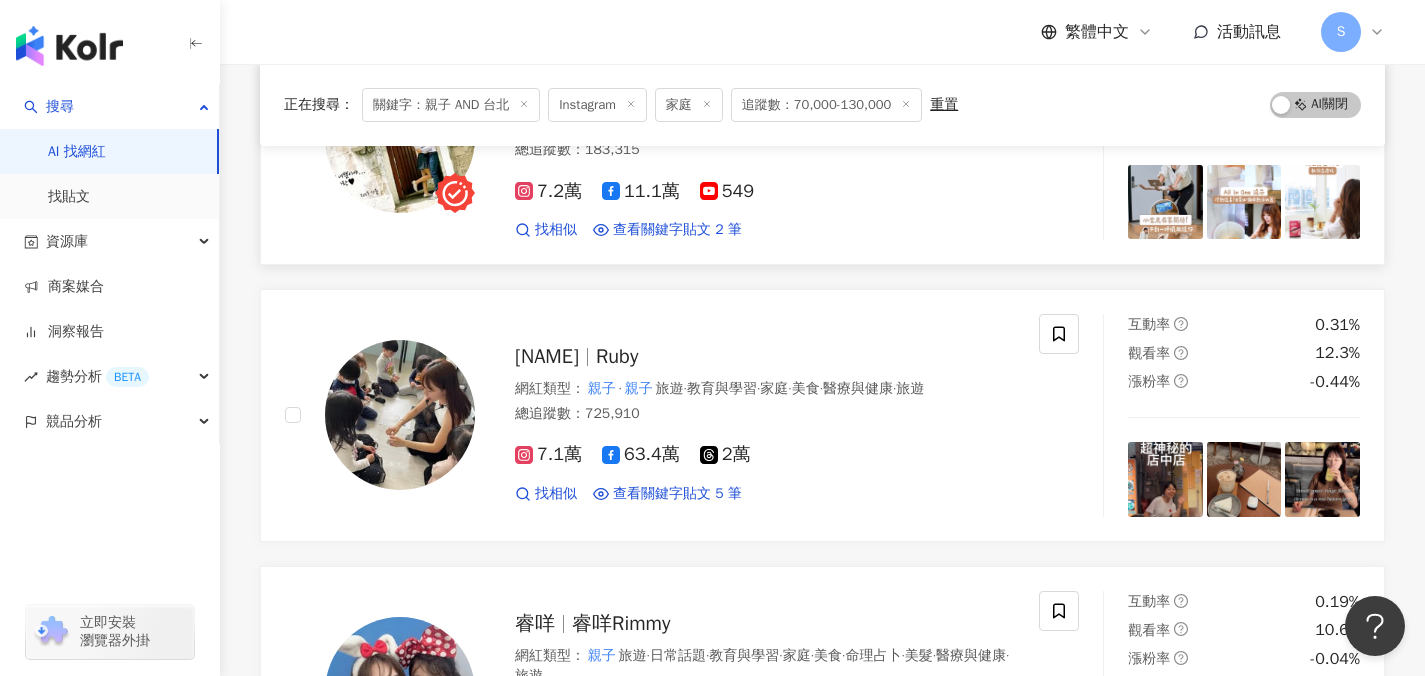 click on "我不是黃臉婆，我是韓國黃太太。 YuJininkorea mango.korea.taiwan mangoKRTW 網紅類型 ： 戲劇  ·  室內外設計  ·  營養與保健  ·  藝術與娛樂  ·  飲料  ·  家庭  ·  美食  ·  旅遊 總追蹤數 ： 183,315 7.2萬 11.1萬 549 找相似 查看關鍵字貼文 2 筆 2025/3/7 療癒！
🌳雖說「北投晶泉丰旅」不主打 親子 飯店
但我覺得整體都是很友善家庭客的 2025/3/3 台北 親子 台北 美食 # 台北 必吃 # 台北  #三重美食 #牛肉麵 #小吃 #在地小吃 #新北美食 # 台北 美食推薦 #好吃 #美食 #taiwan #2eat2gether #taiwanfood #4foodieforfoodie #popyummy #foodie #대만 #대만여행 #대한부부  看更多 互動率 0.08% 觀看率 18.2% 漲粉率 -0.06%" at bounding box center [822, 138] 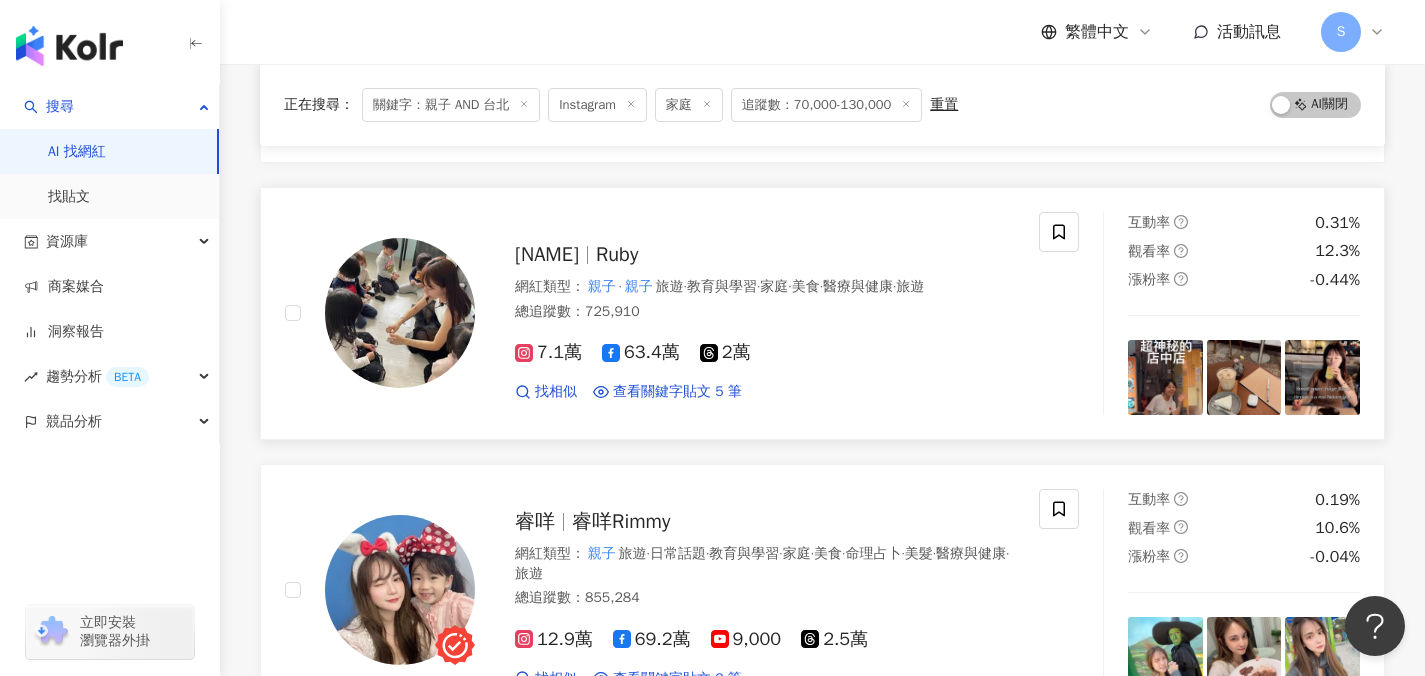 scroll, scrollTop: 1547, scrollLeft: 0, axis: vertical 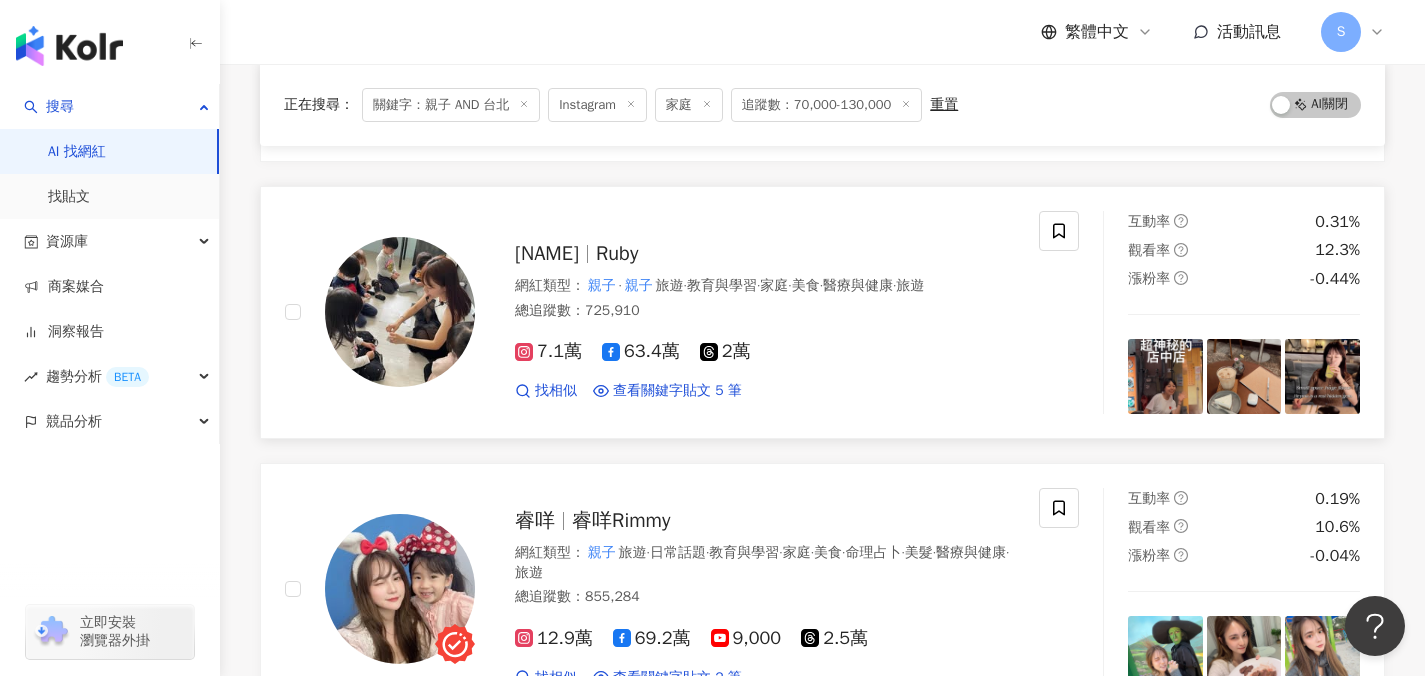 click on "找相似 查看關鍵字貼文 5 筆 2024/12/28 �𝗻𝗲（@064xbtyd)
📍  台北 市大同區民權西路𝟮𝟯𝟳之𝟯號 2024/12/10 �𝗻𝗲（@064xbtyd)
📍  台北 市大同區民權西路𝟮𝟯𝟳之𝟯號 2024/11/19 �𝗻𝗲（@064xbtyd)
📍  台北 市大同區民權西路𝟮𝟯𝟳之𝟯號  看更多" at bounding box center [765, 391] 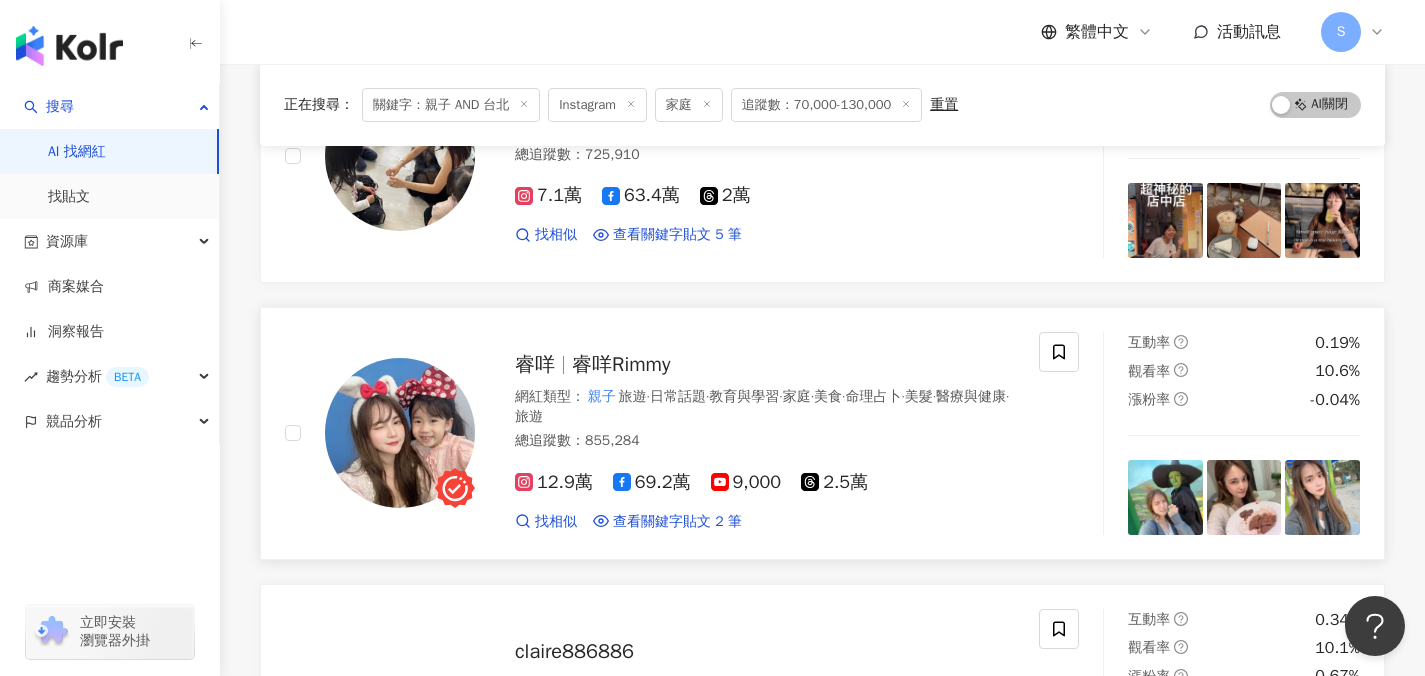 scroll, scrollTop: 1779, scrollLeft: 0, axis: vertical 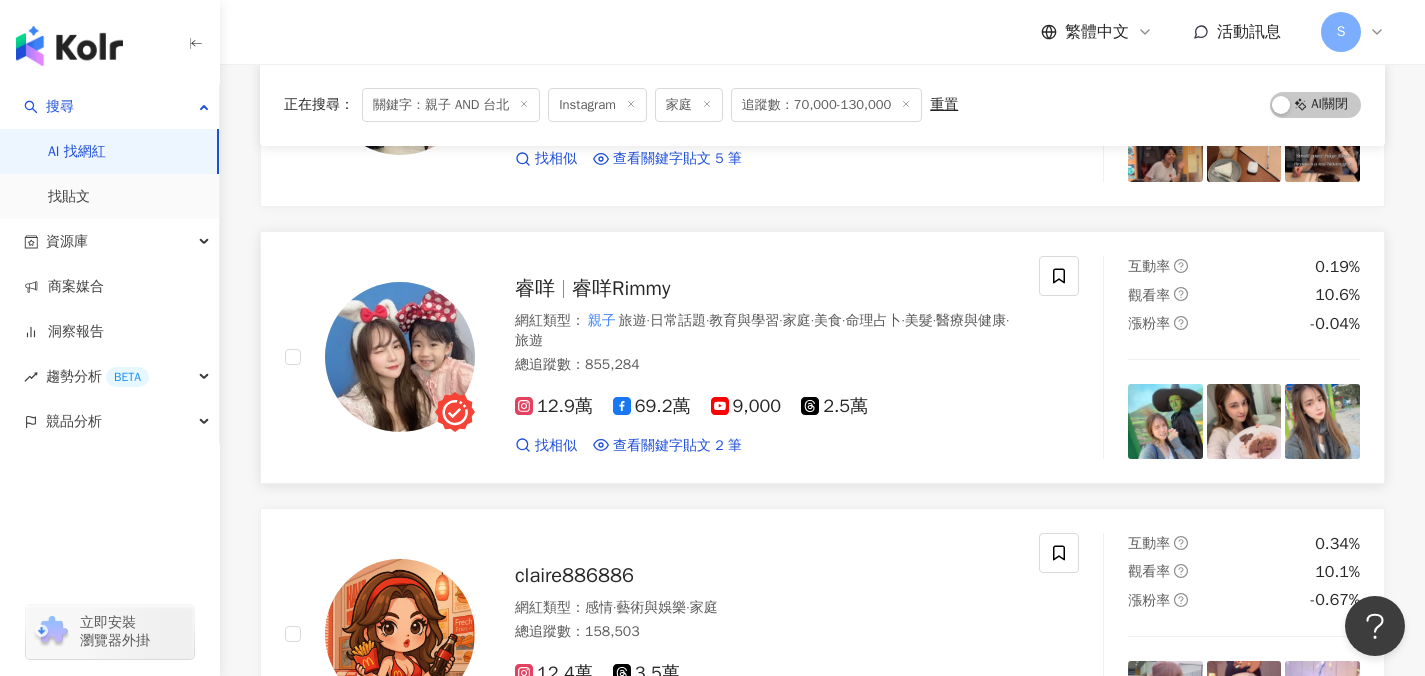 click on "網紅類型 ： 親子 旅遊  ·  日常話題  ·  教育與學習  ·  家庭  ·  美食  ·  命理占卜  ·  美髮  ·  醫療與健康  ·  旅遊 總追蹤數 ： 855,284" at bounding box center (765, 345) 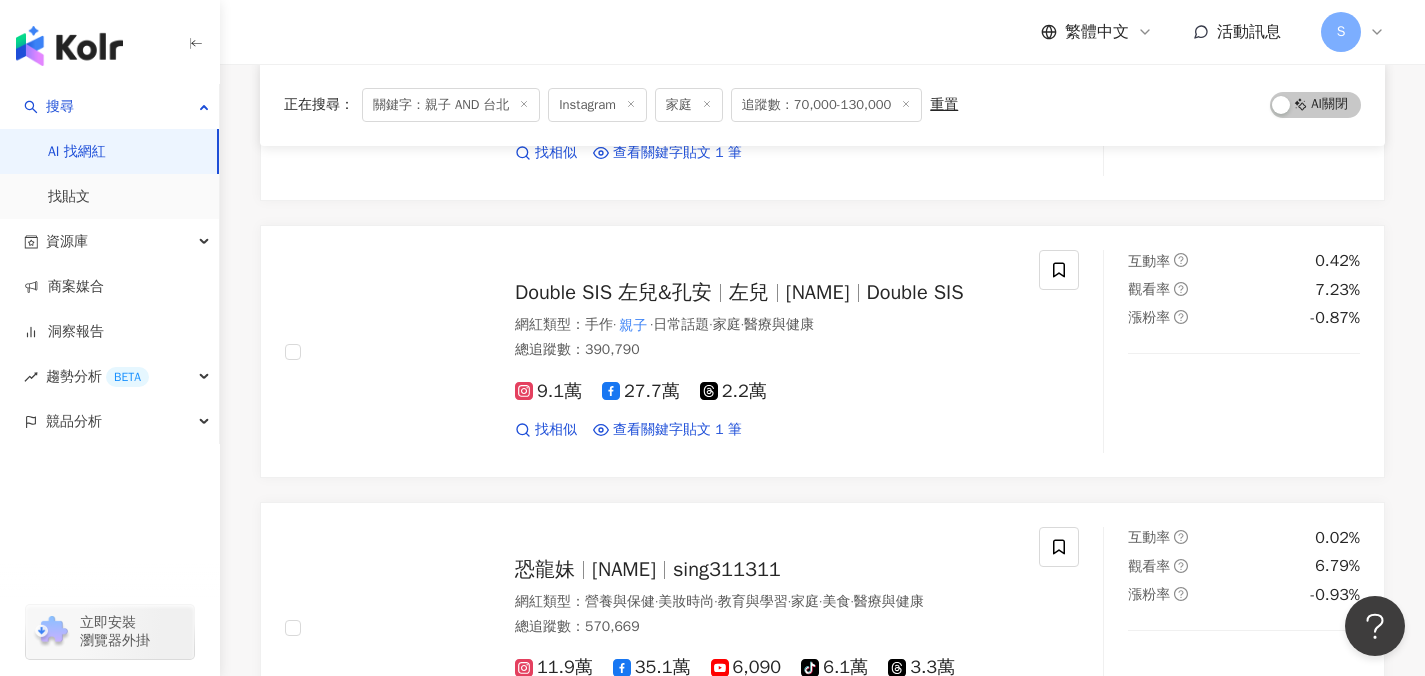 scroll, scrollTop: 2721, scrollLeft: 0, axis: vertical 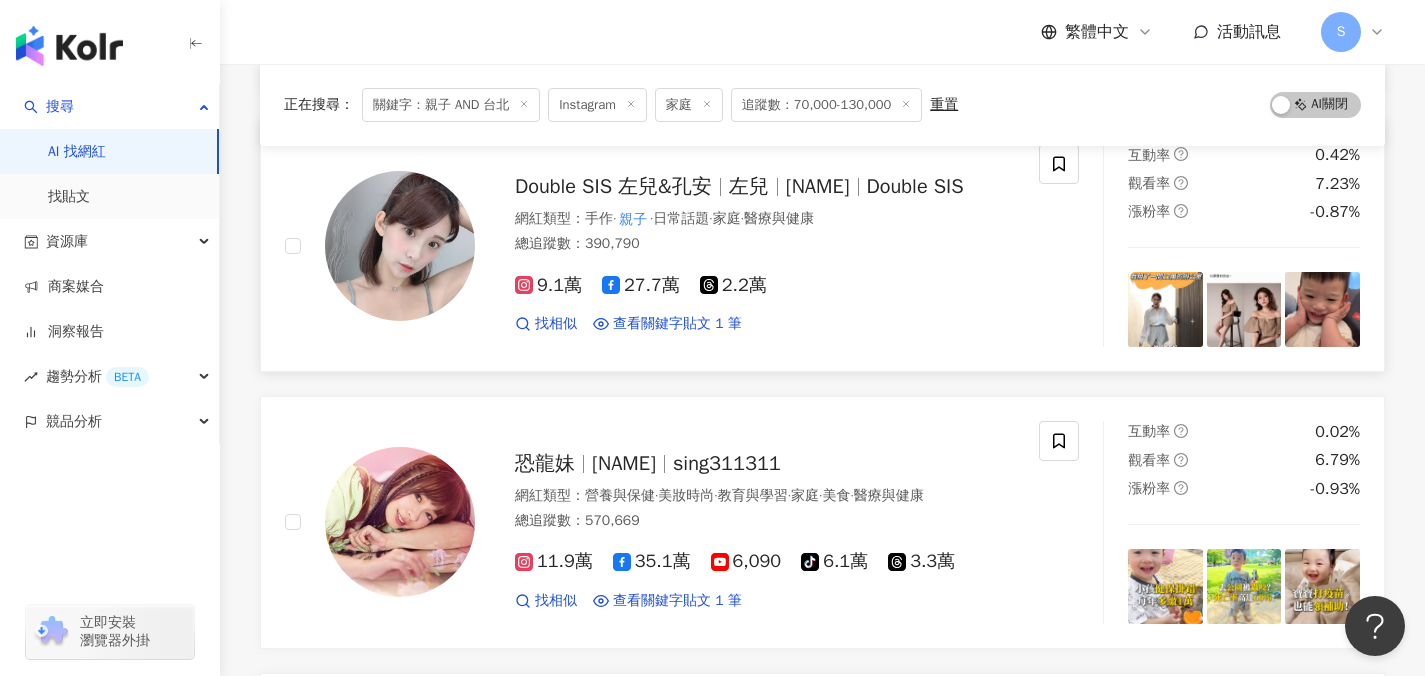 click on "總追蹤數 ： 390,790" at bounding box center (765, 244) 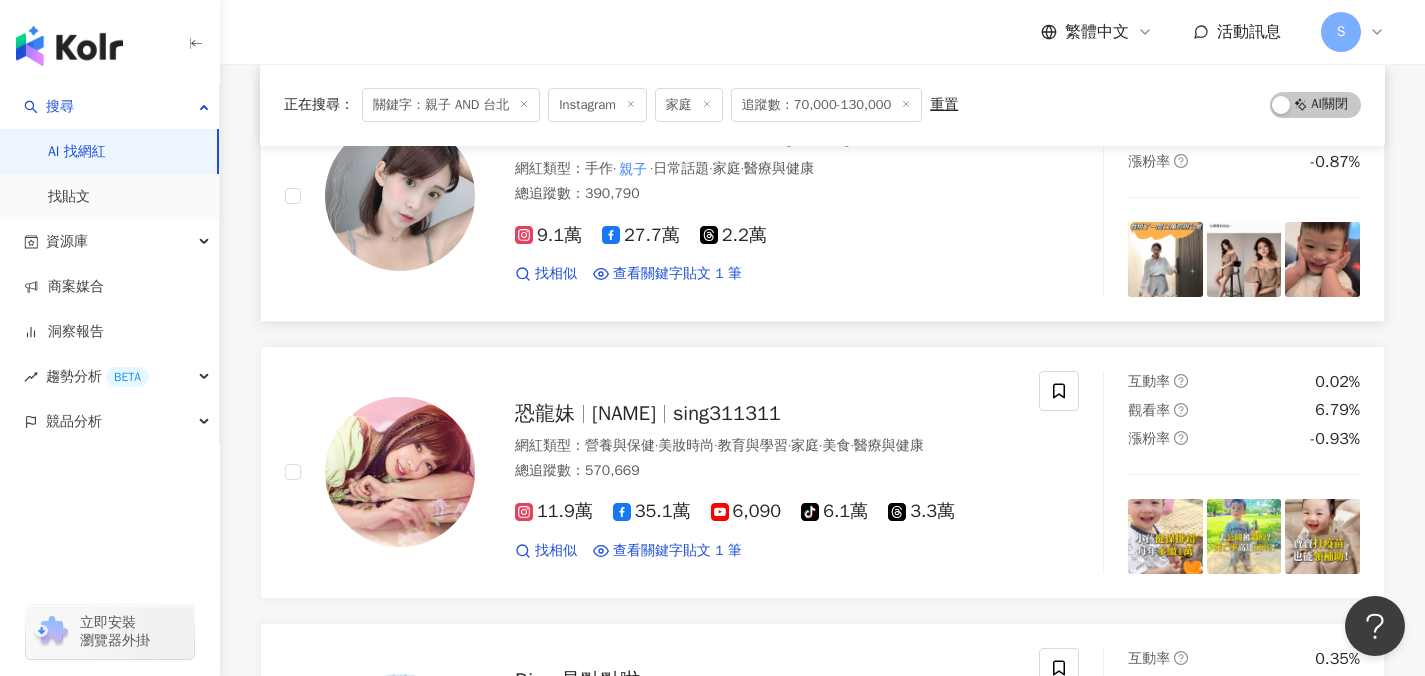 scroll, scrollTop: 2864, scrollLeft: 0, axis: vertical 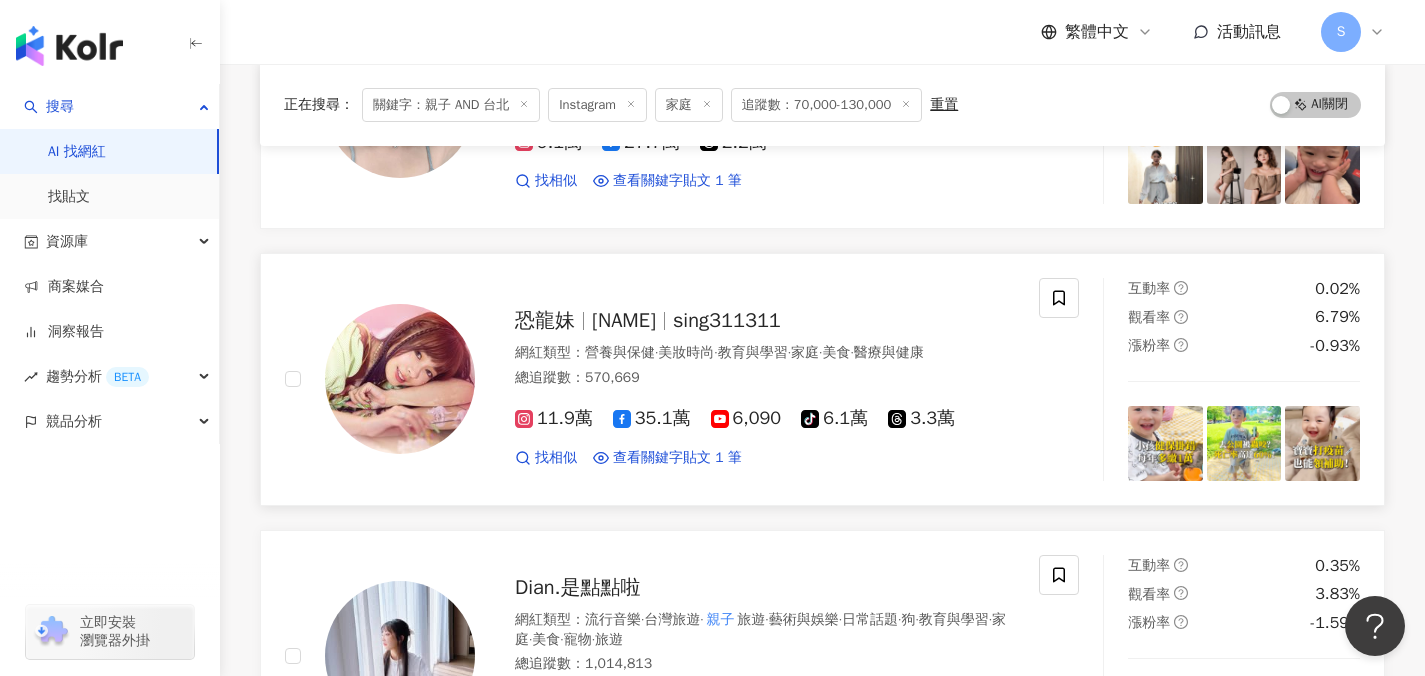 click at bounding box center [1059, 379] 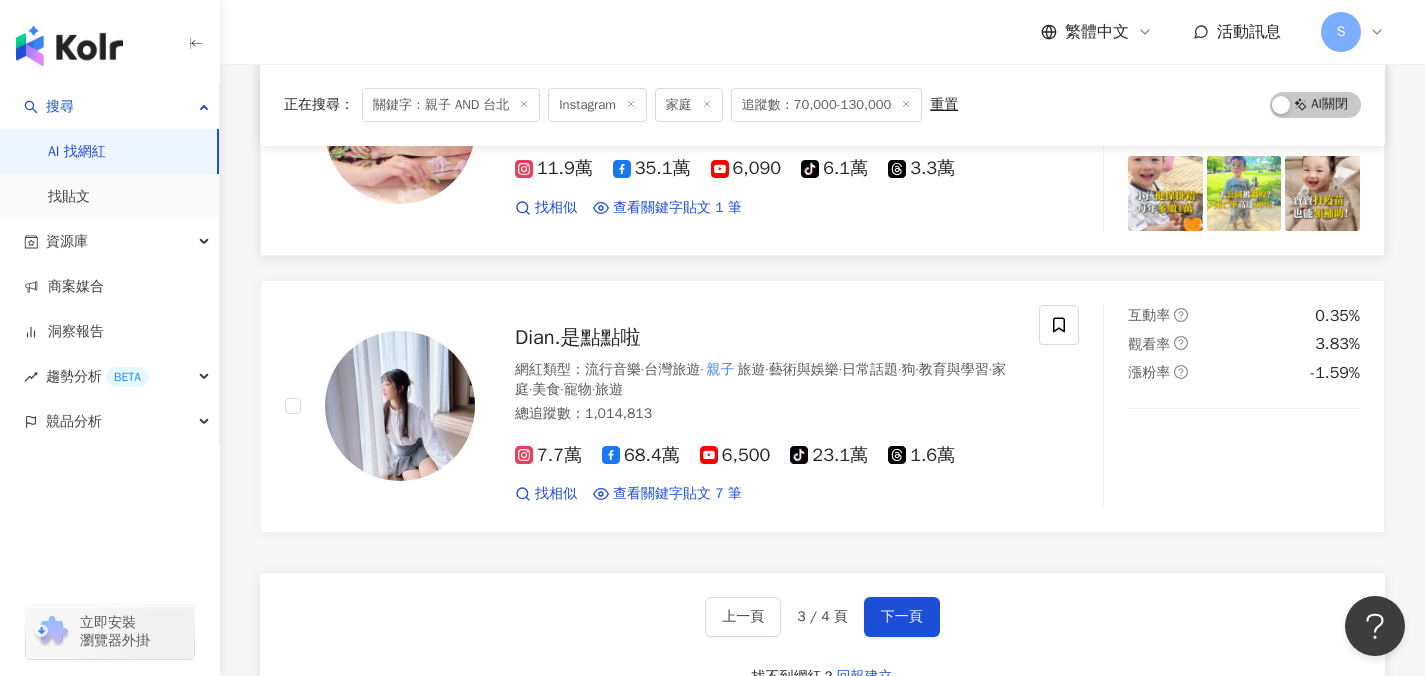 scroll, scrollTop: 3129, scrollLeft: 0, axis: vertical 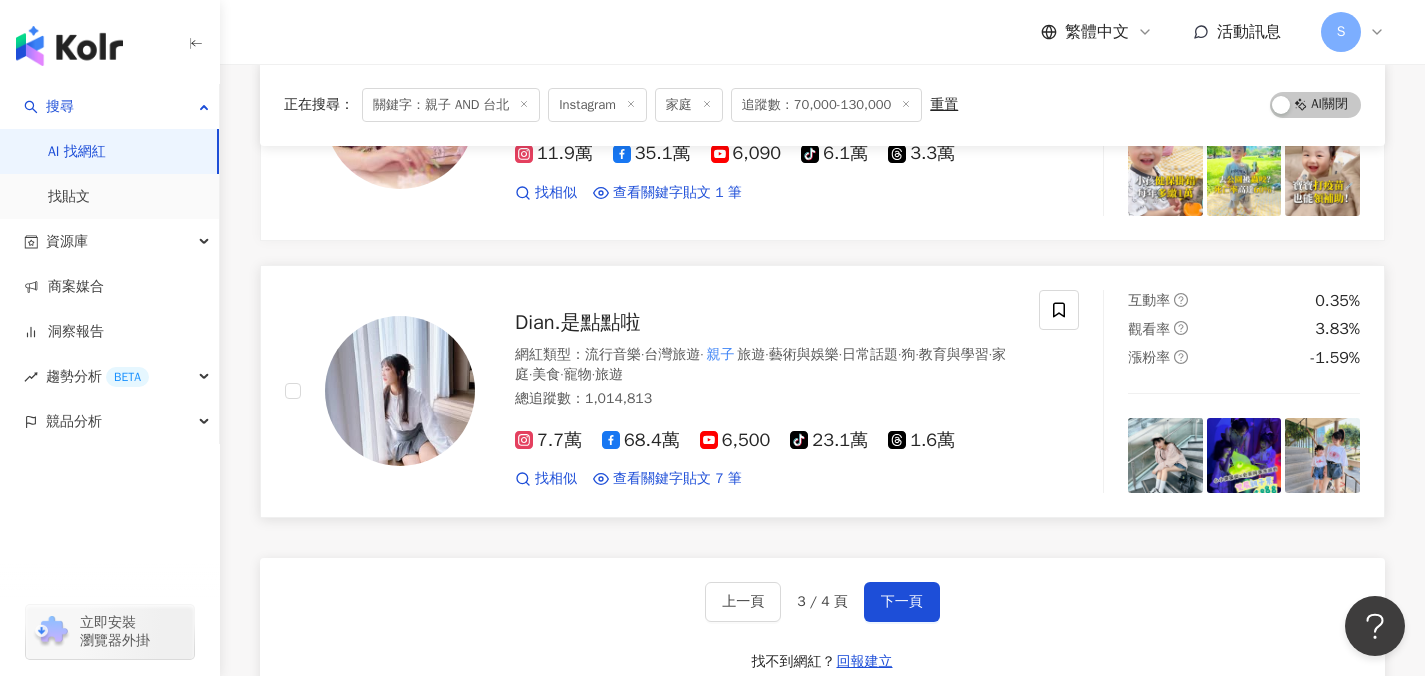 click on "Dian.是點點啦 網紅類型 ： 流行音樂  ·  台灣旅遊  ·  親子 旅遊  ·  藝術與娛樂  ·  日常話題  ·  狗  ·  教育與學習  ·  家庭  ·  美食  ·  寵物  ·  旅遊 總追蹤數 ： 1,014,813 7.7萬 68.4萬 6,500 tiktok-icon 23.1萬 1.6萬 找相似 查看關鍵字貼文 7 筆 2025/7/25 📍 台北 展覽 史萊姆夜光派對x小小建築師
(士林科教館）
雖然有時間限制
但雙展玩起來還是非常耗電(目的達成
連展門票$888要到現場買
網路上都只找到單展門票
建議大家可以直接去現場買
史萊姆時間限制2h
小小建築師限制3h
雖然現場會控制入場人流
但是去的當天還是覺得人挺多的
媽媽我個人還是比較喜歡史萊姆
可以體驗各種玩法玩史萊姆，還能做自己的夜光扭蛋
場地雖然很小，但我們也玩了好久
現場有賣史萊姆，門票折抵很划算
親子 台北 展覽 #小小建築師 #史萊姆夜光派對 #史萊姆實驗室 # 台北 親子 親子 台北" at bounding box center [822, 391] 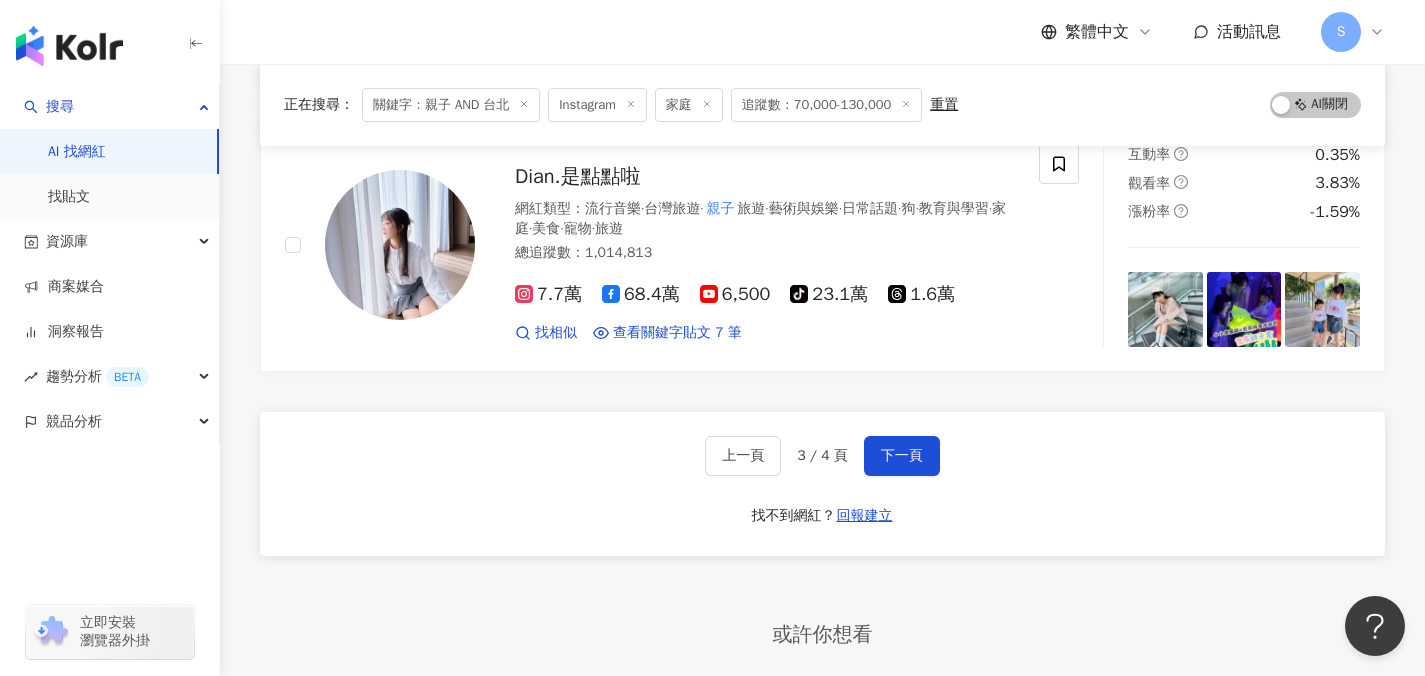 scroll, scrollTop: 3279, scrollLeft: 0, axis: vertical 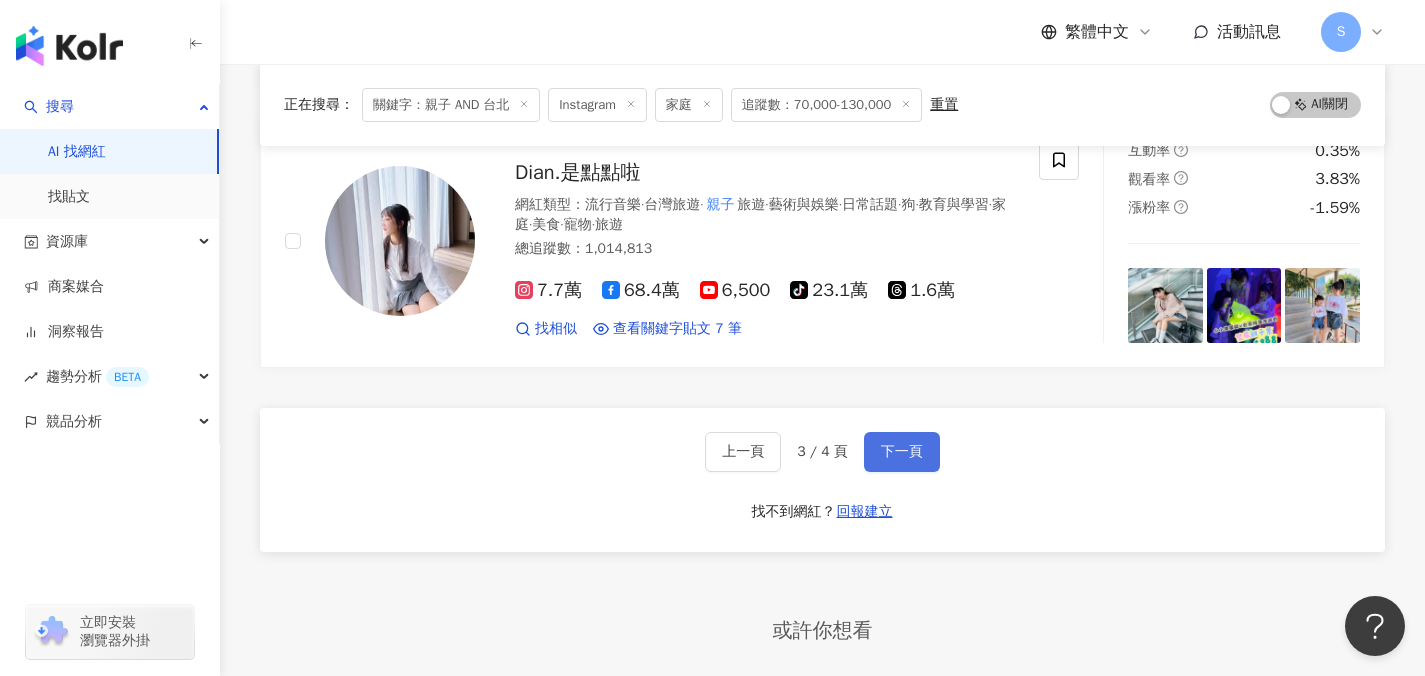 click on "下一頁" at bounding box center (902, 452) 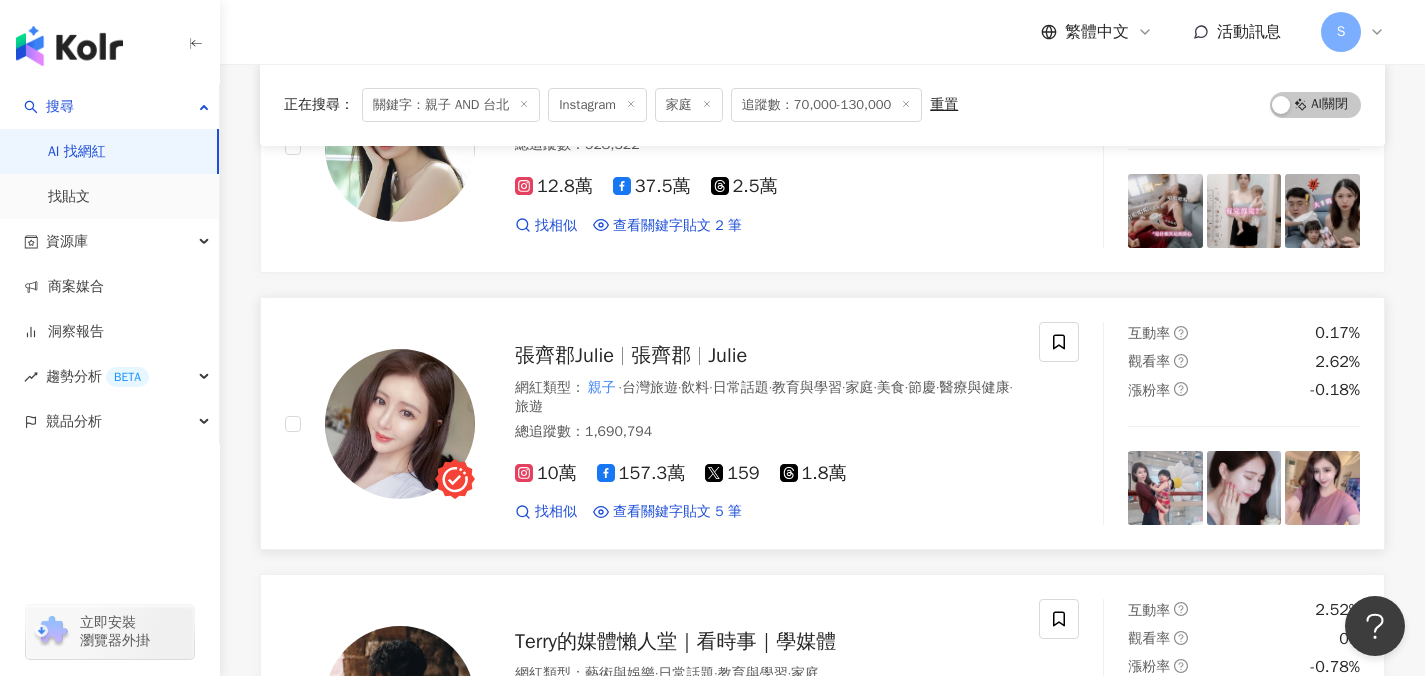 scroll, scrollTop: 307, scrollLeft: 0, axis: vertical 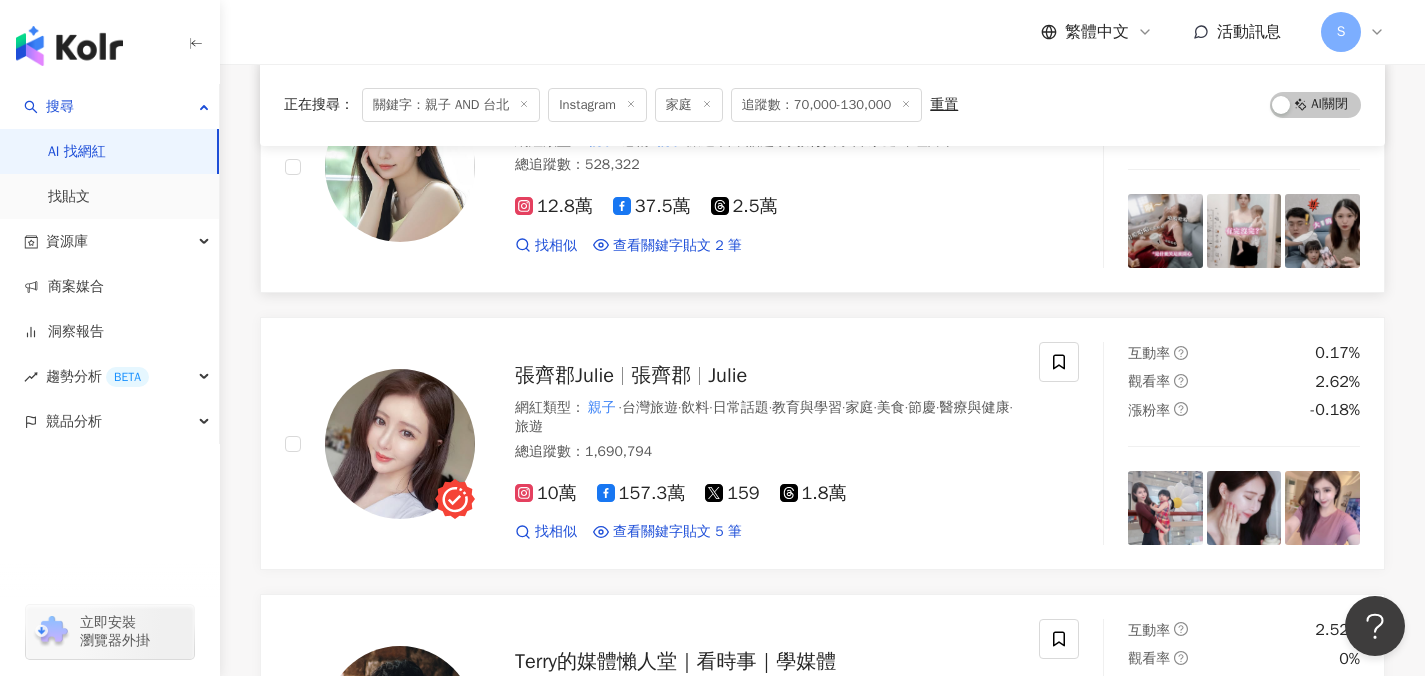 click on "找相似 查看關鍵字貼文 2 筆 2025/5/24 讓父母解放雙手.ᐟ.ᐟ
🌈「彩虹伴伴 親子 空間rainbowwith 」
一進 2024/10/29 會慢慢分享上來🫶🏻🫶🏻
也可拍 親子 、家庭、閨蜜、個人寫真
今年聖誕景來  看更多" at bounding box center [765, 246] 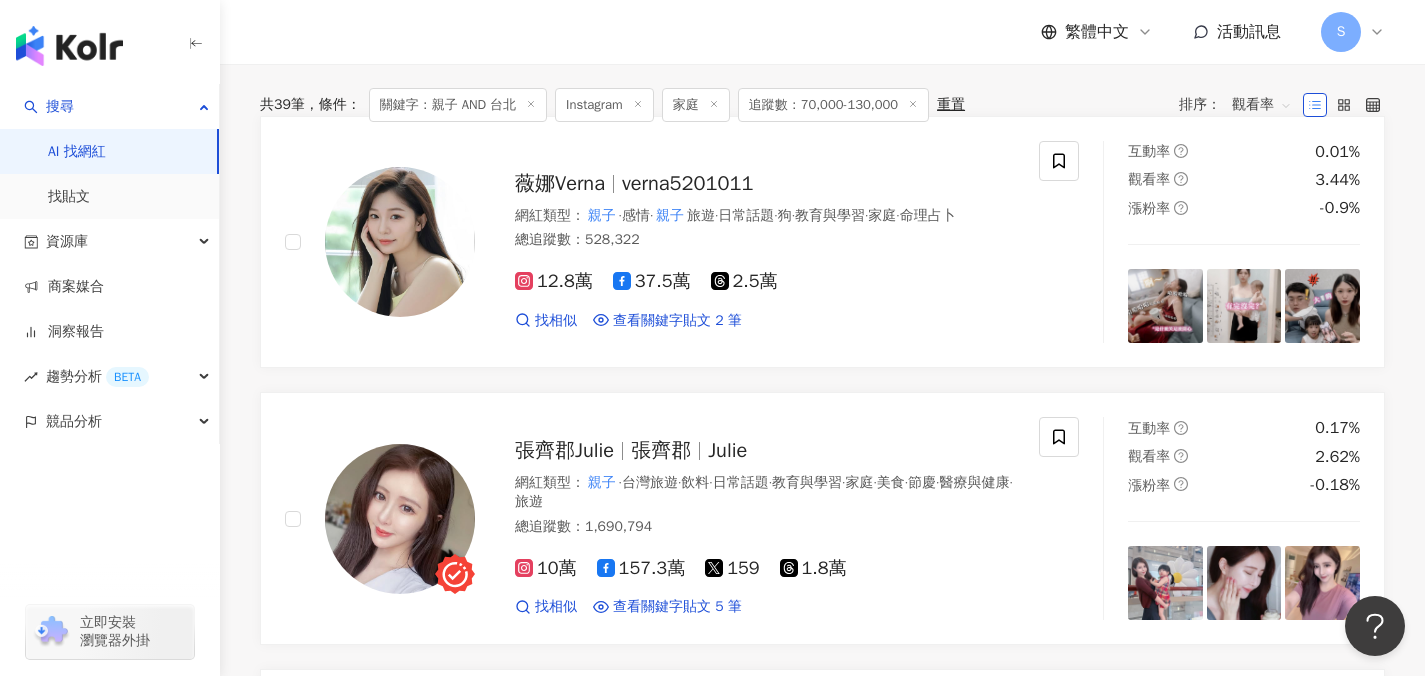 scroll, scrollTop: 0, scrollLeft: 0, axis: both 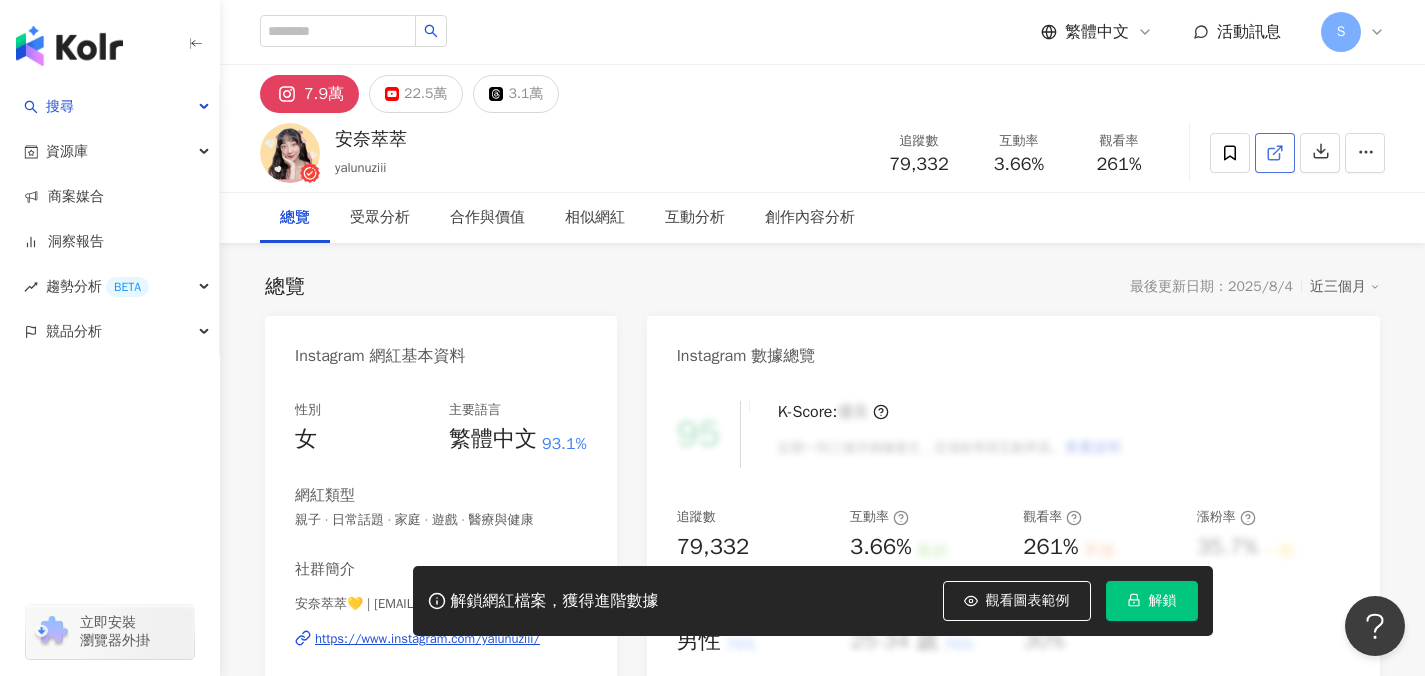 click 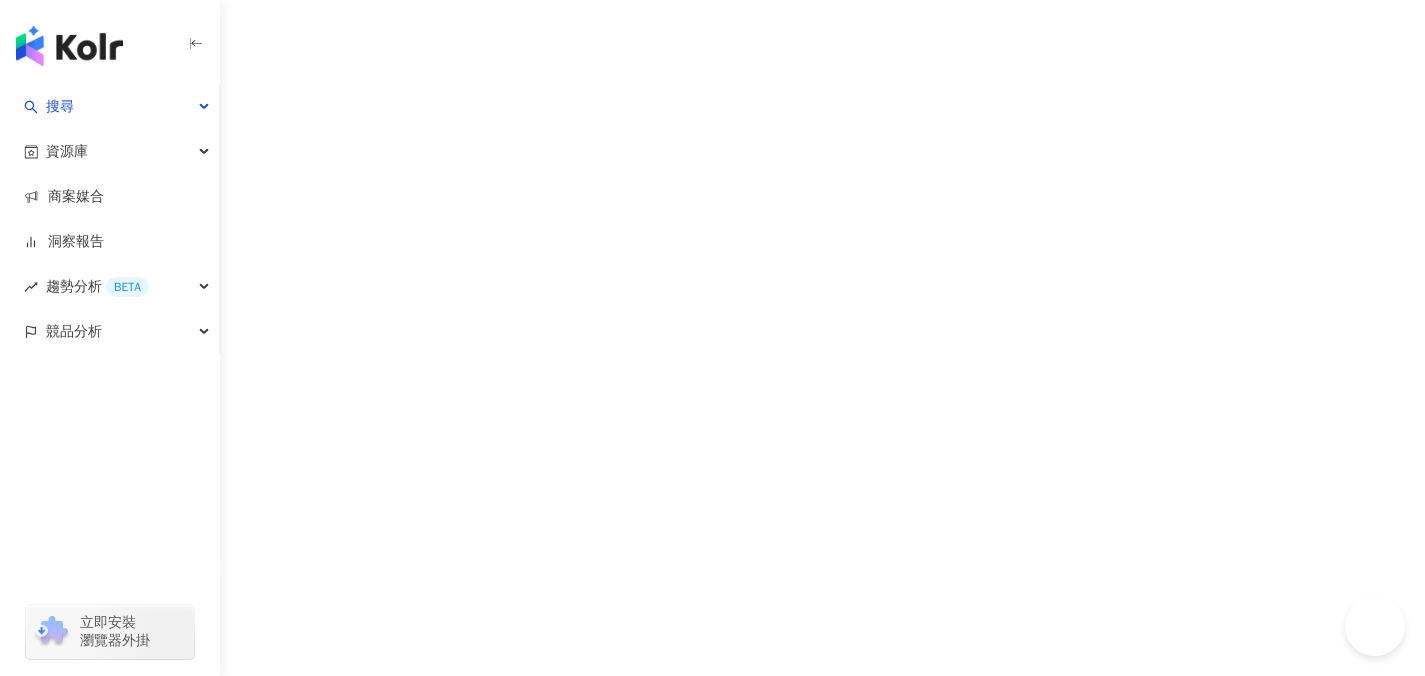 scroll, scrollTop: 0, scrollLeft: 0, axis: both 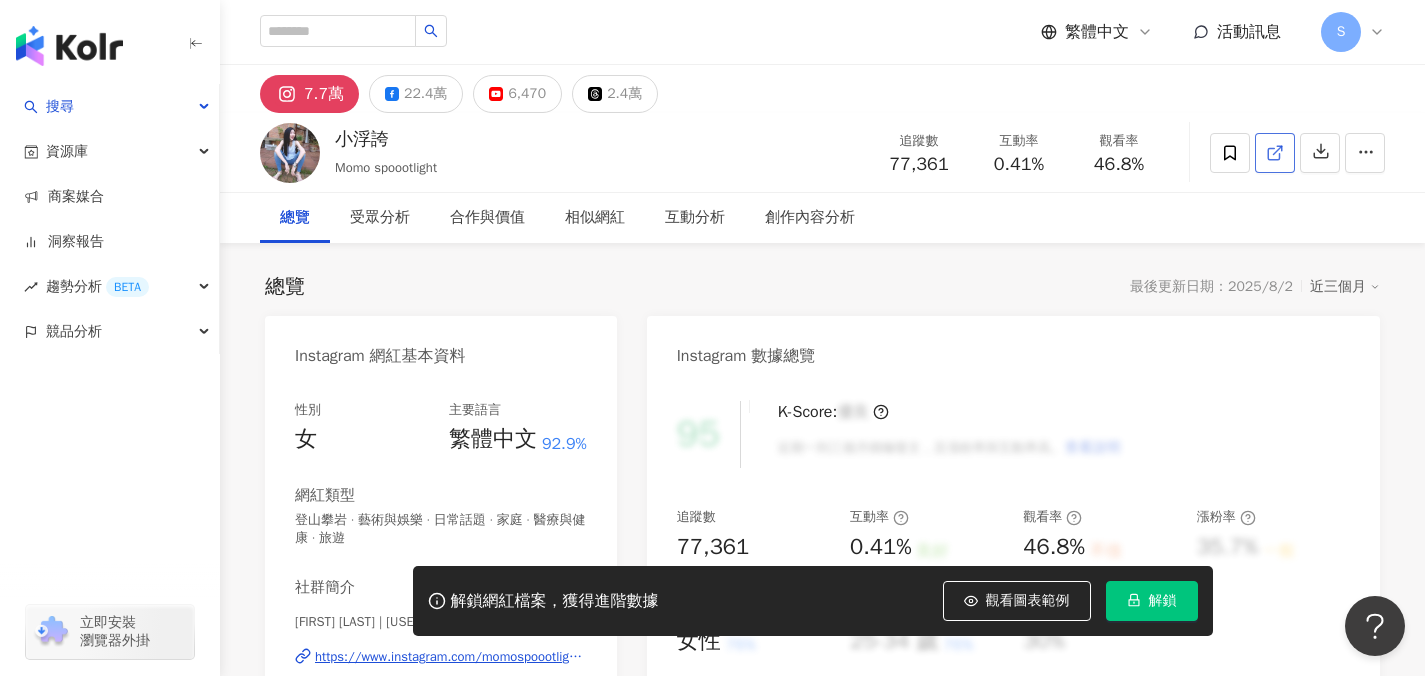 click at bounding box center (1275, 153) 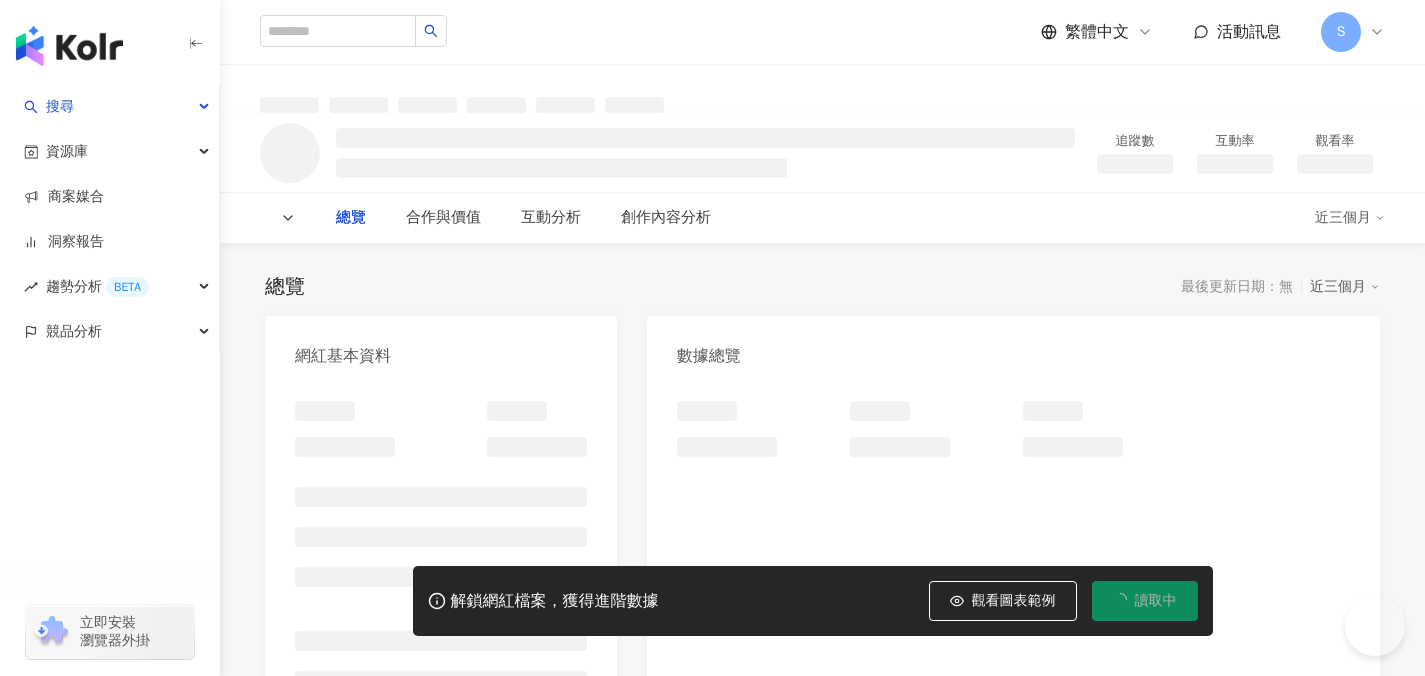 scroll, scrollTop: 0, scrollLeft: 0, axis: both 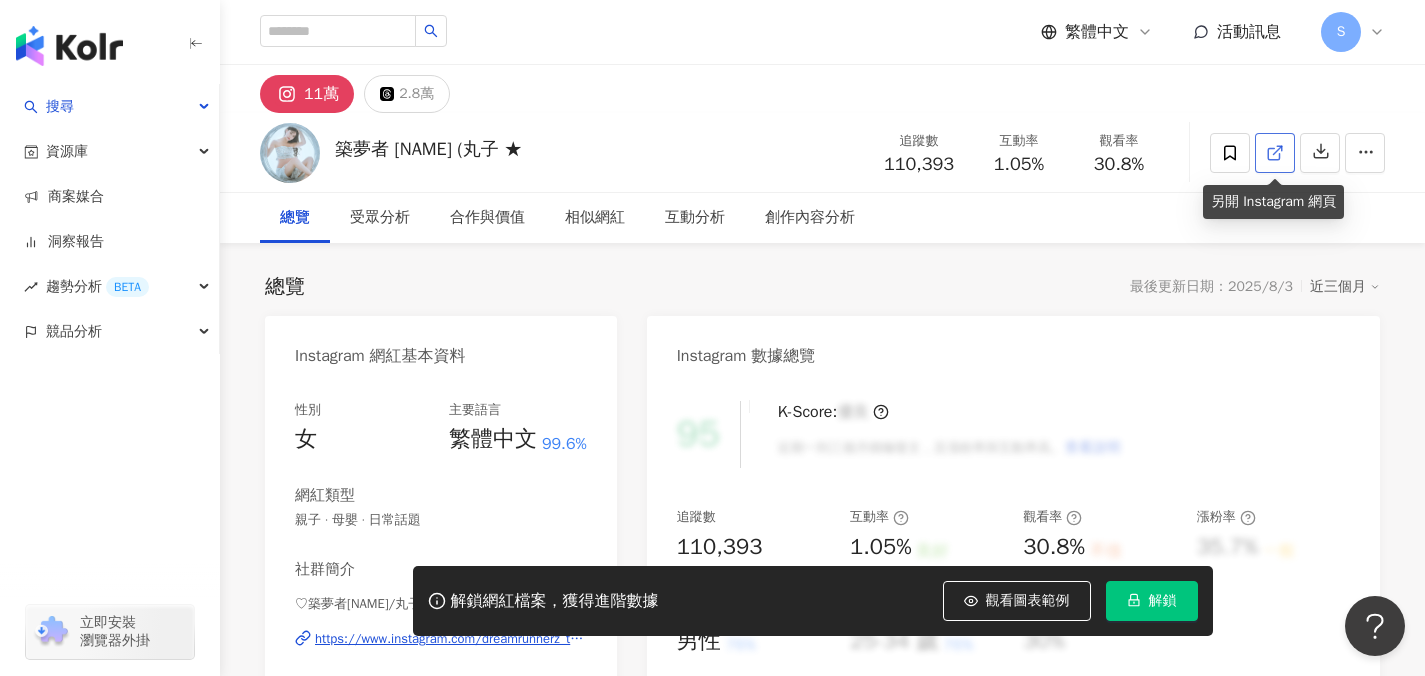 click 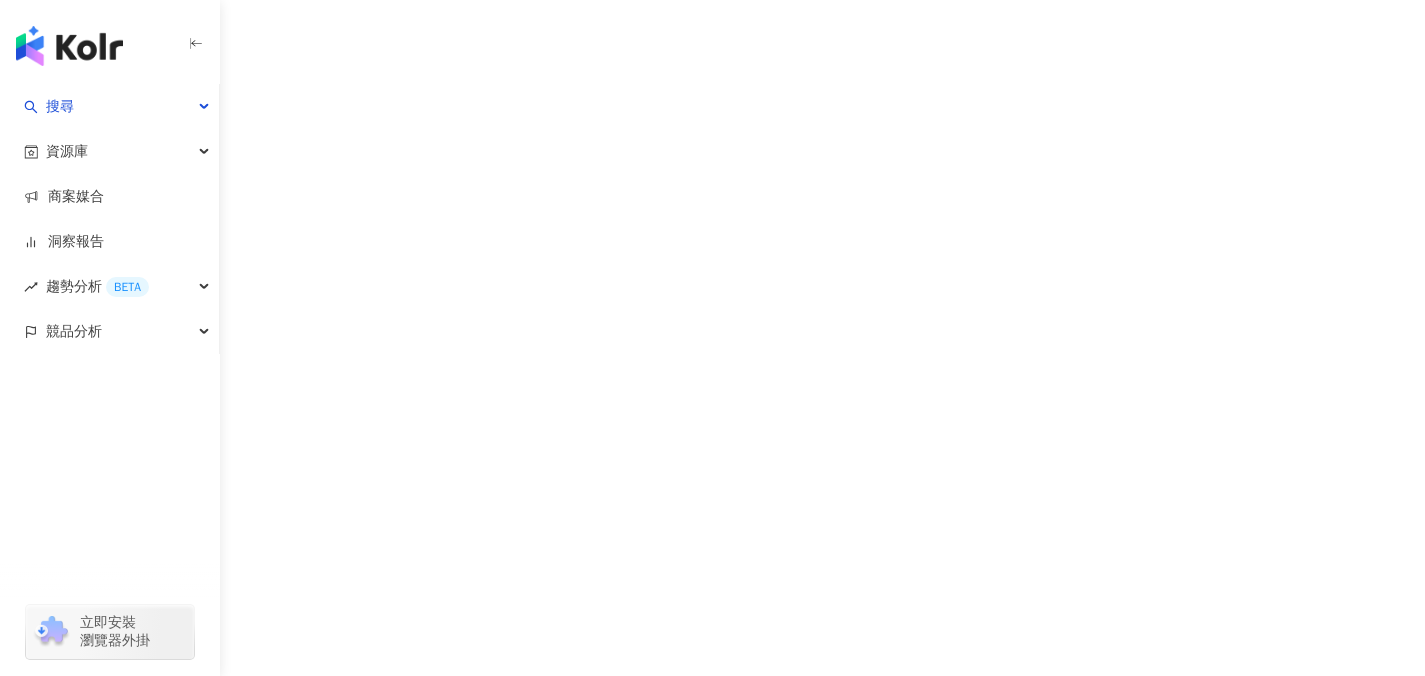 scroll, scrollTop: 0, scrollLeft: 0, axis: both 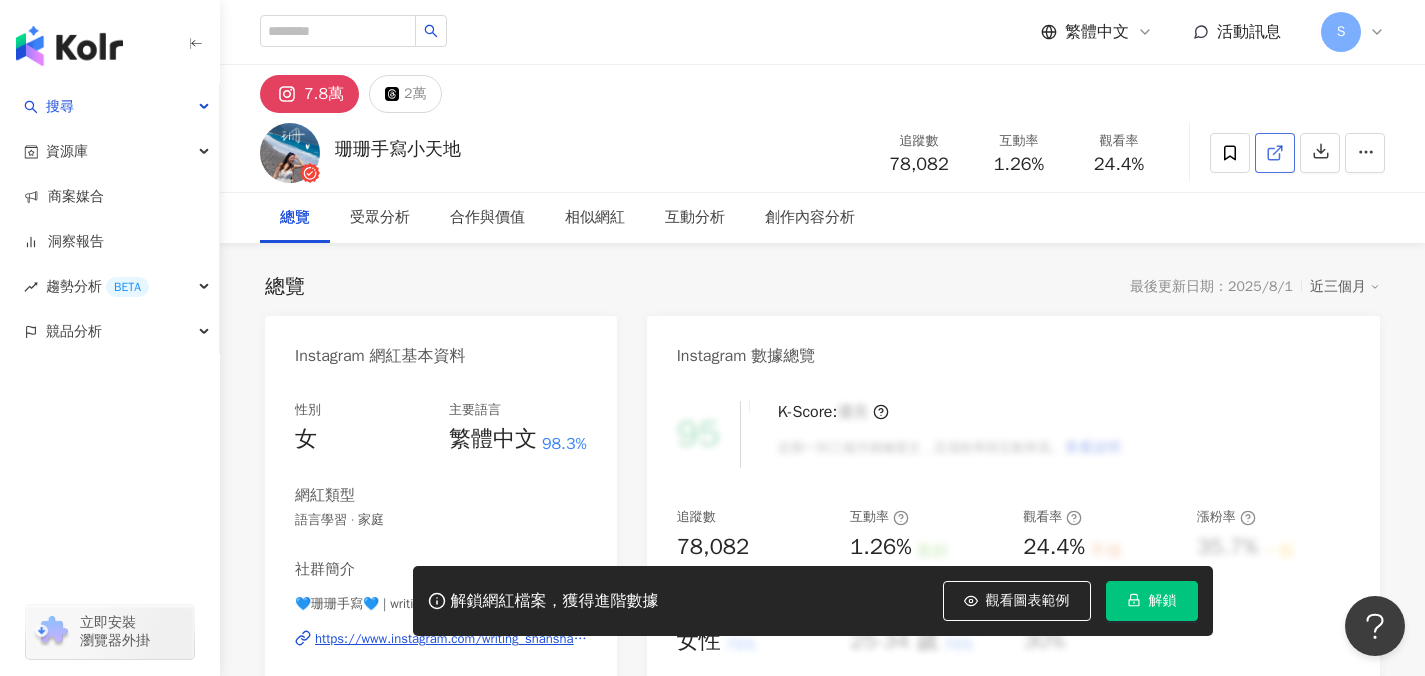 click at bounding box center (1275, 153) 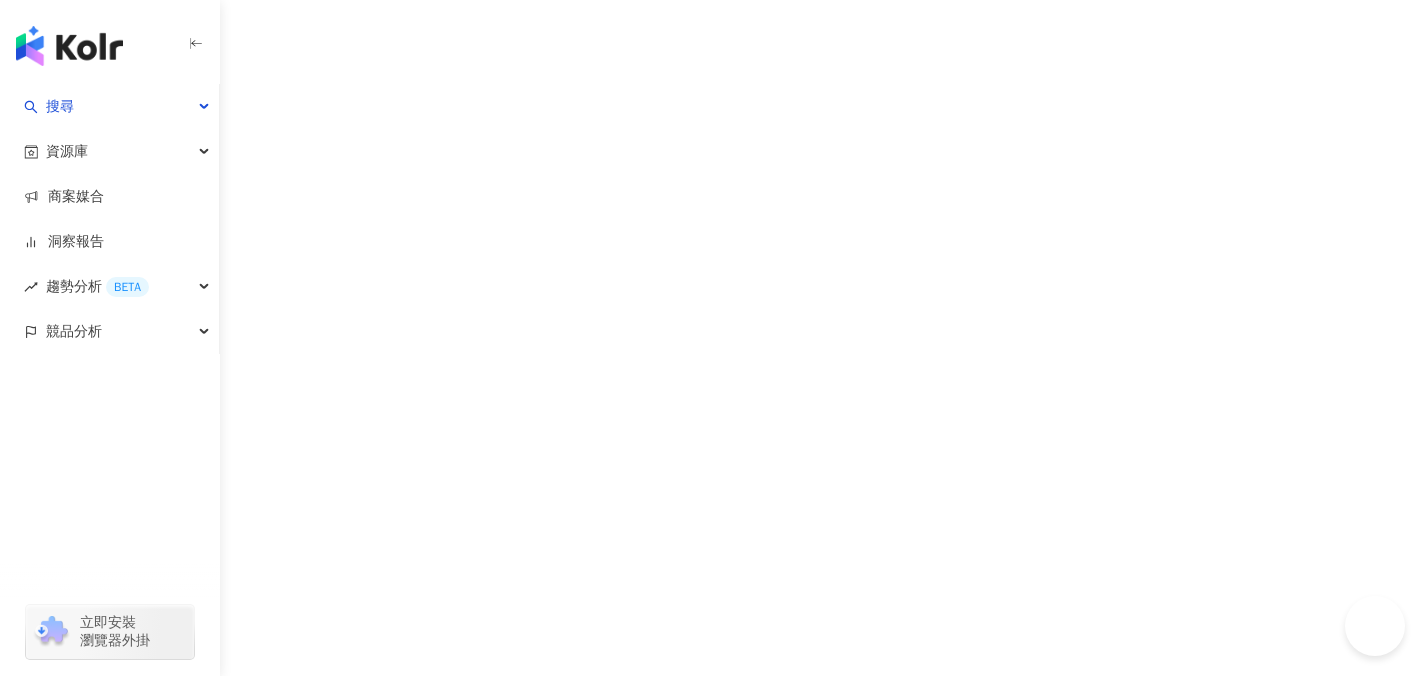 scroll, scrollTop: 0, scrollLeft: 0, axis: both 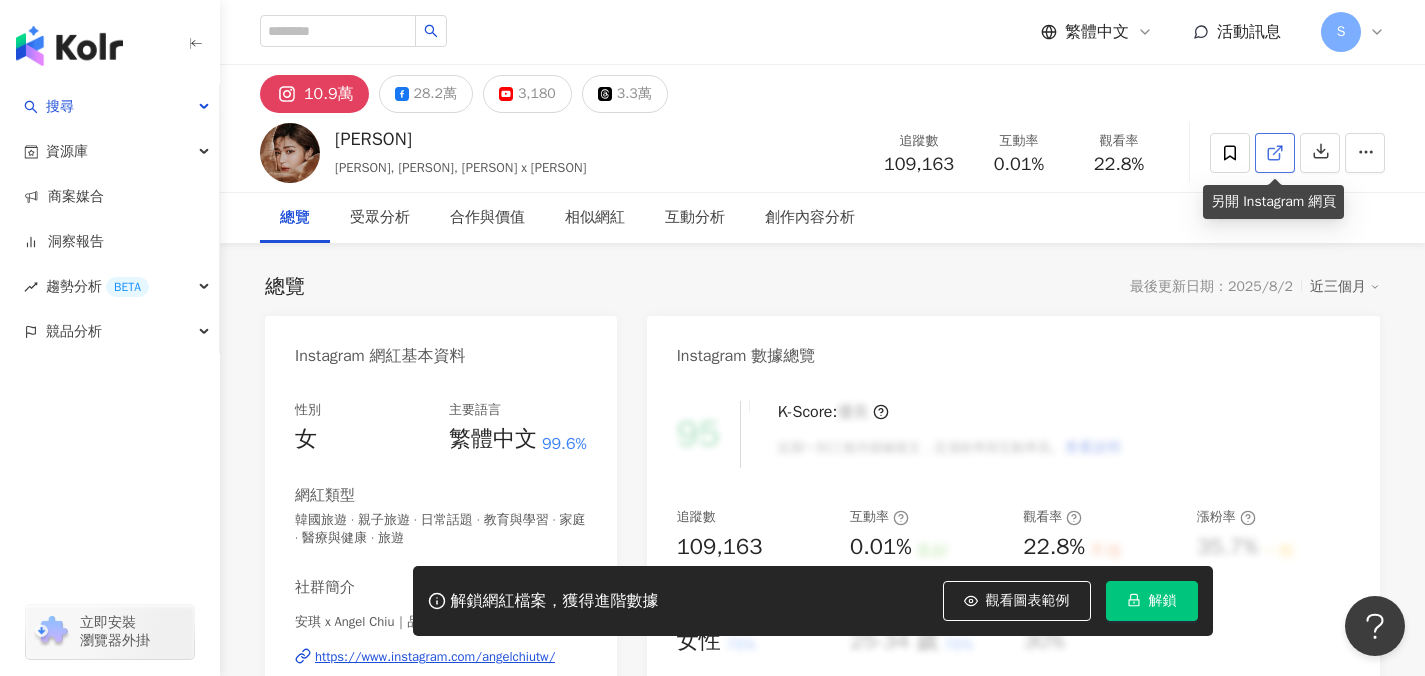 click at bounding box center [1275, 153] 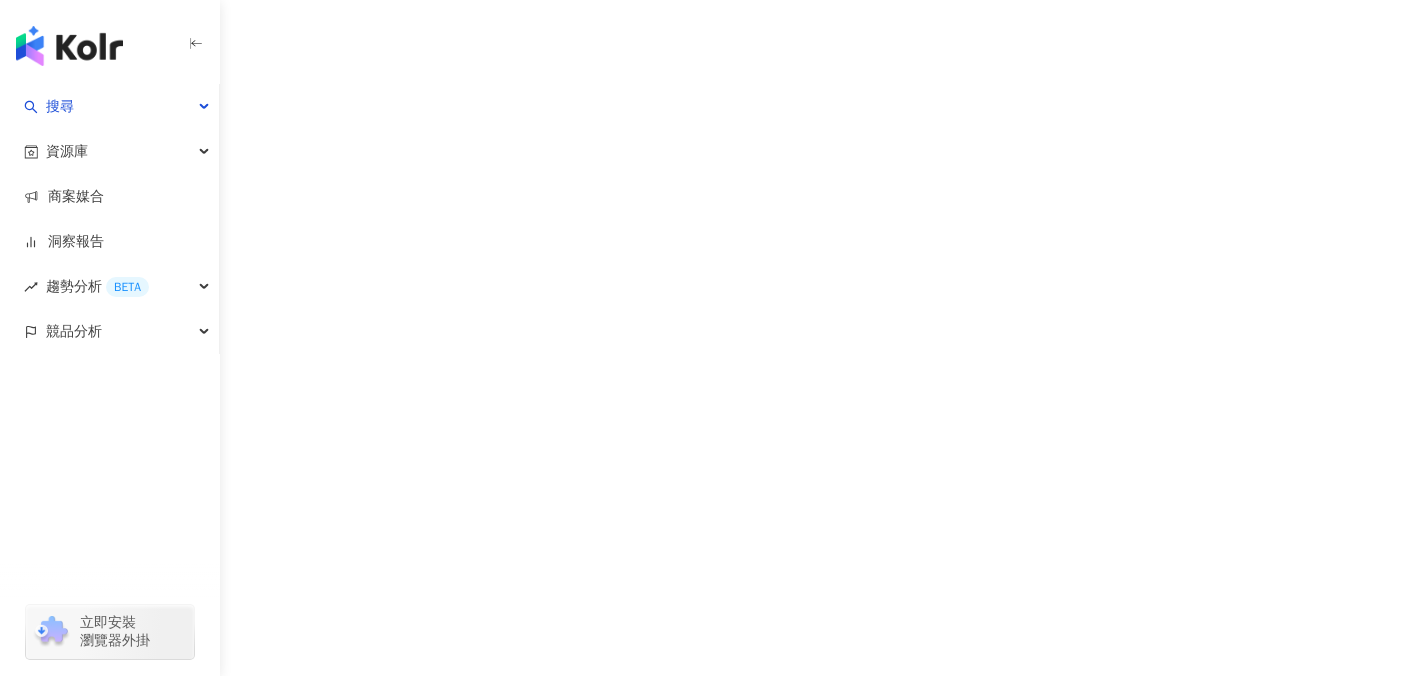 scroll, scrollTop: 0, scrollLeft: 0, axis: both 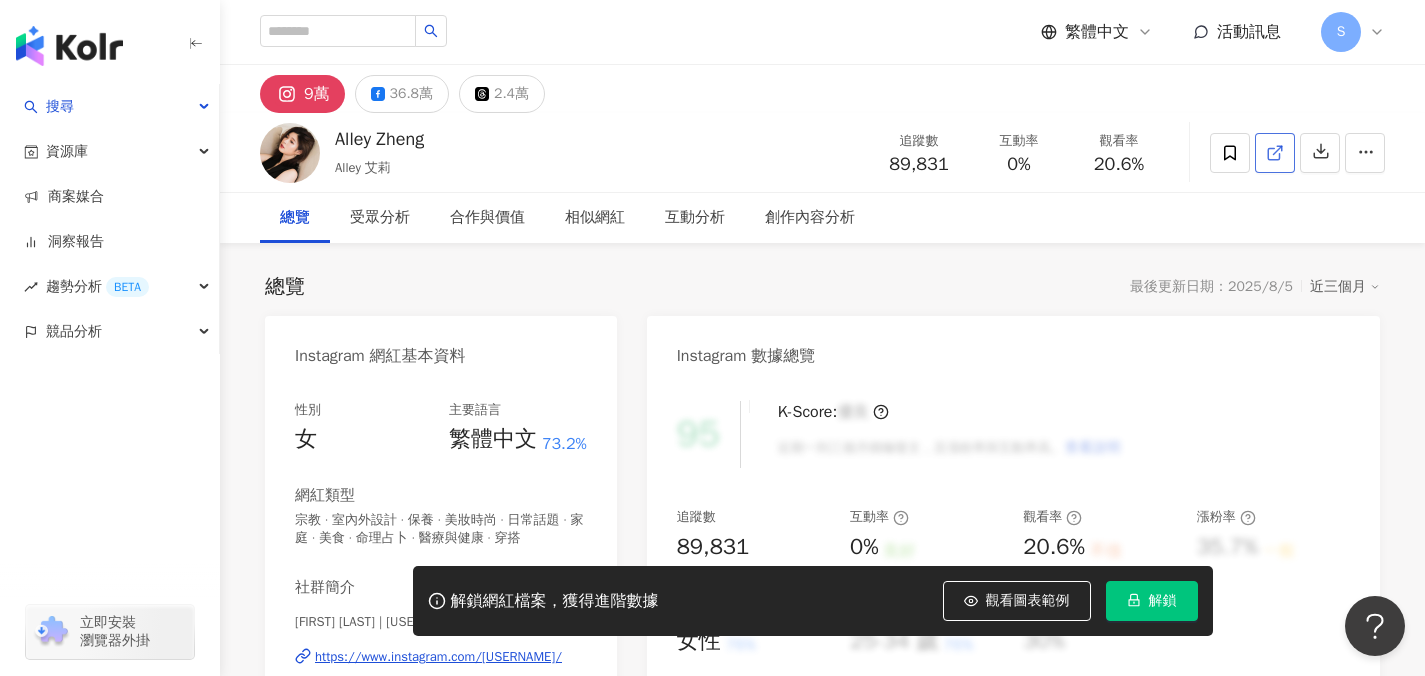 click 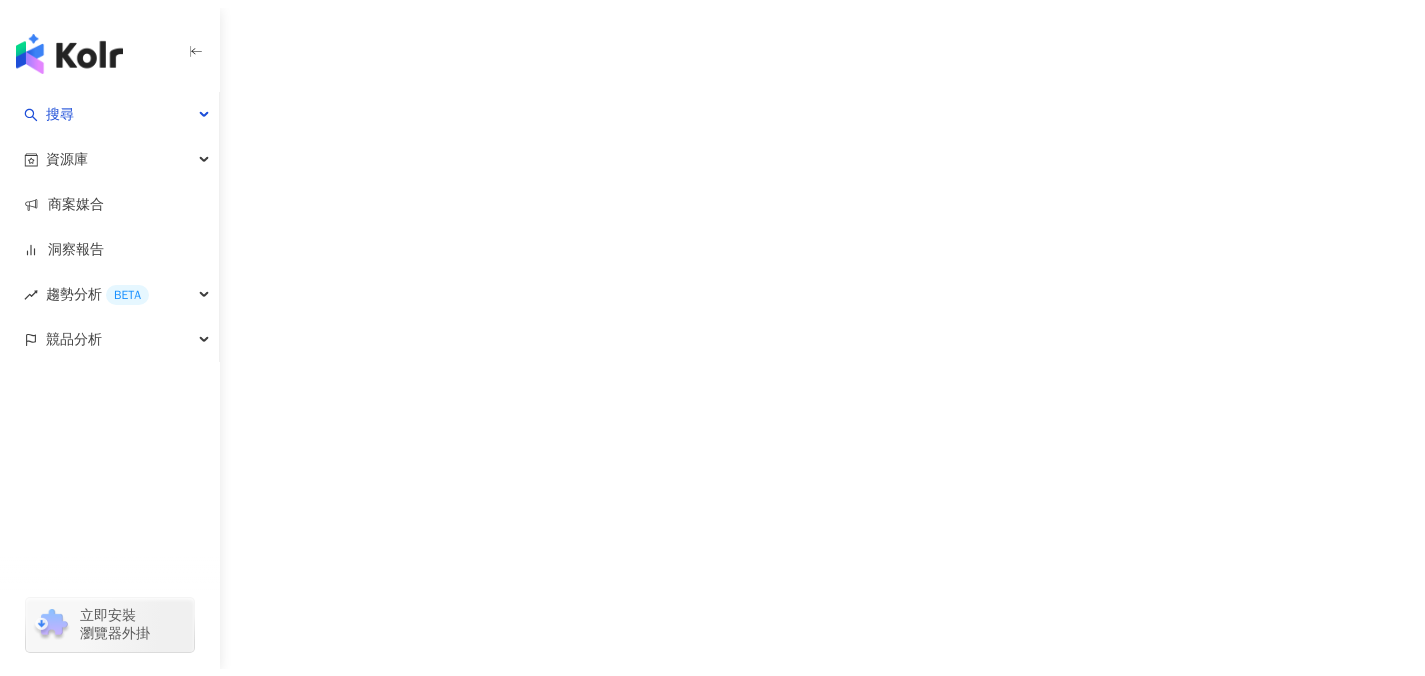 scroll, scrollTop: 0, scrollLeft: 0, axis: both 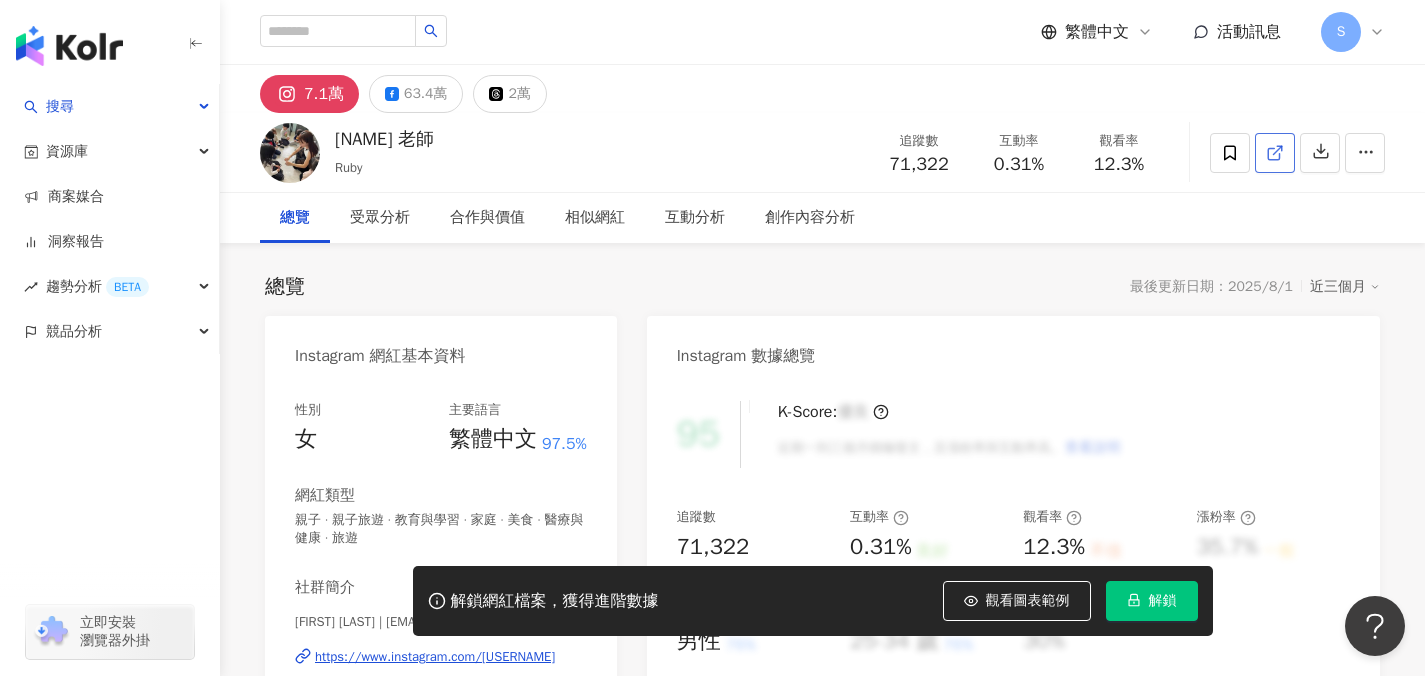 click 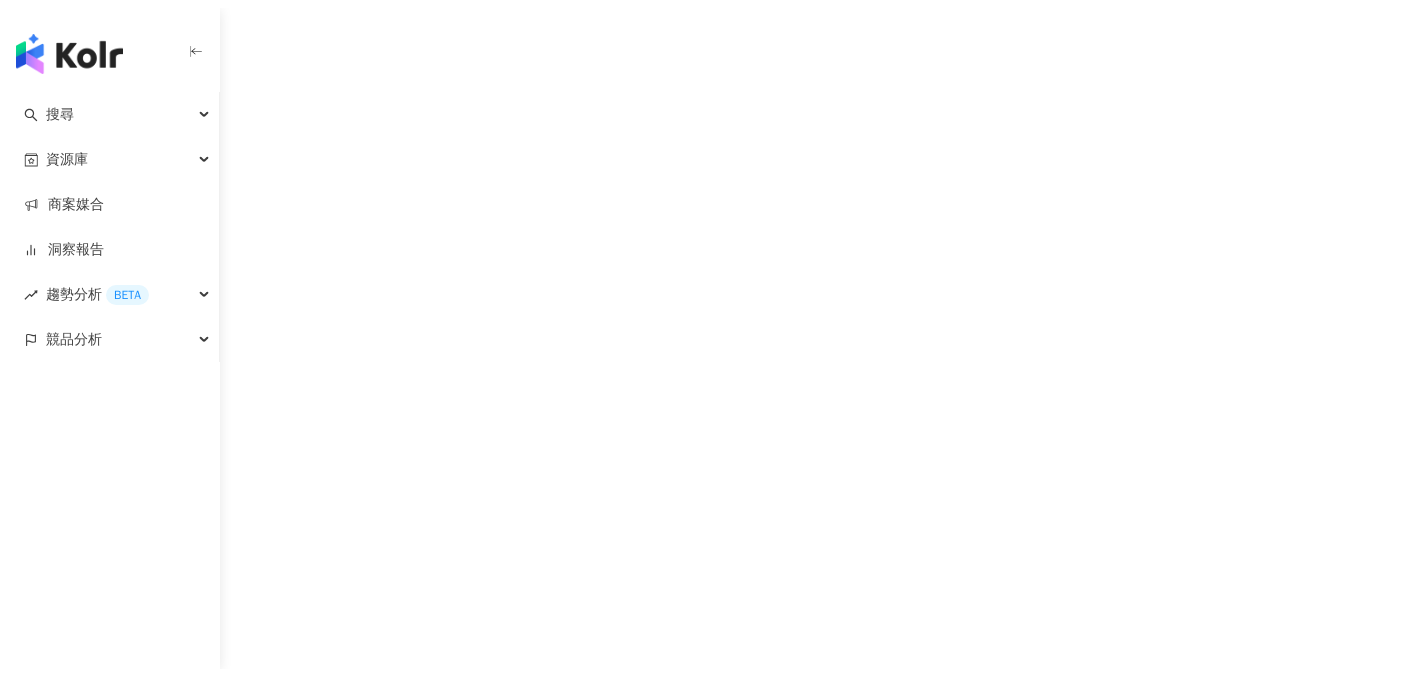 scroll, scrollTop: 0, scrollLeft: 0, axis: both 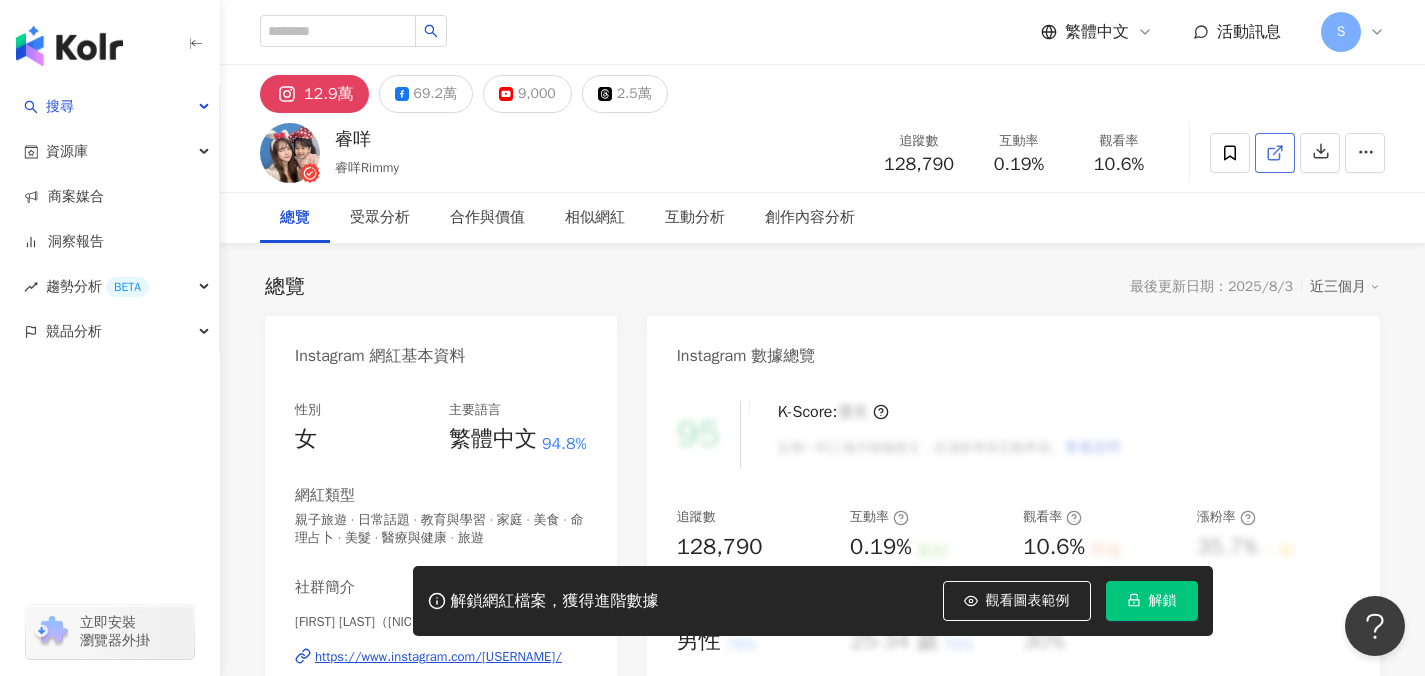 click 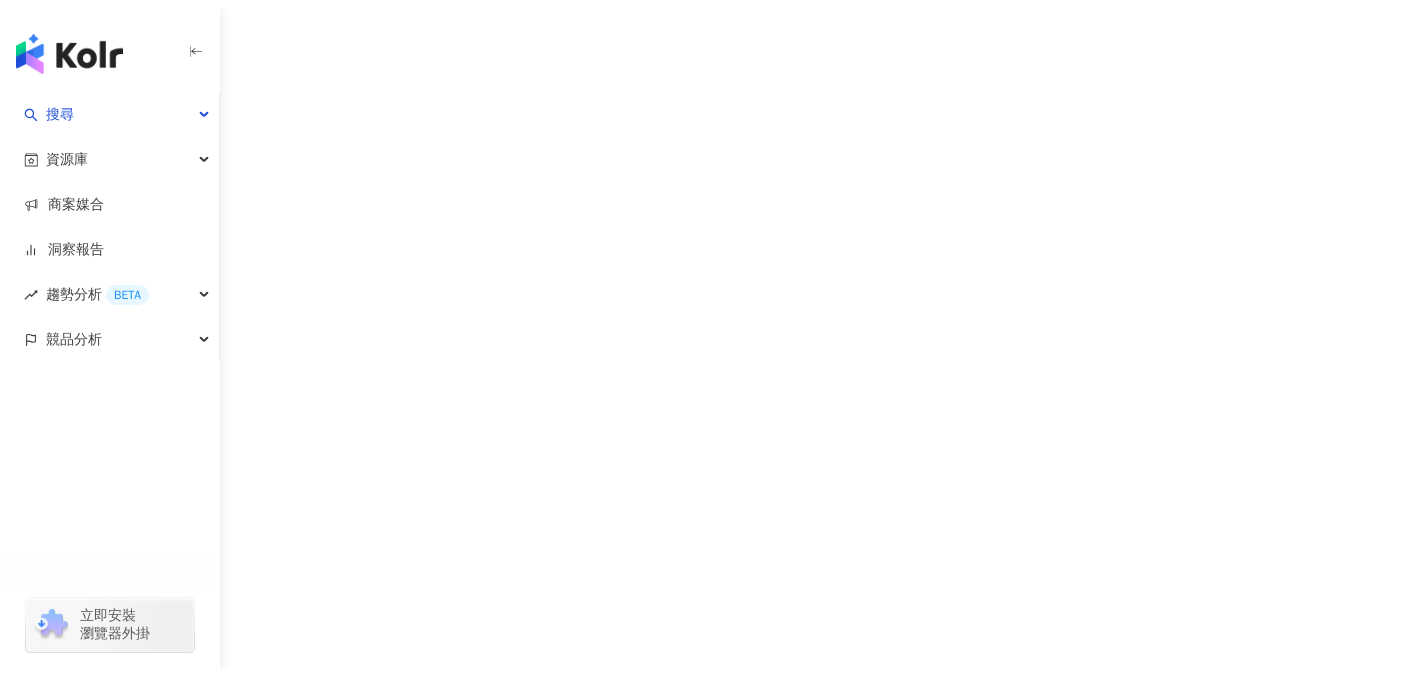 scroll, scrollTop: 0, scrollLeft: 0, axis: both 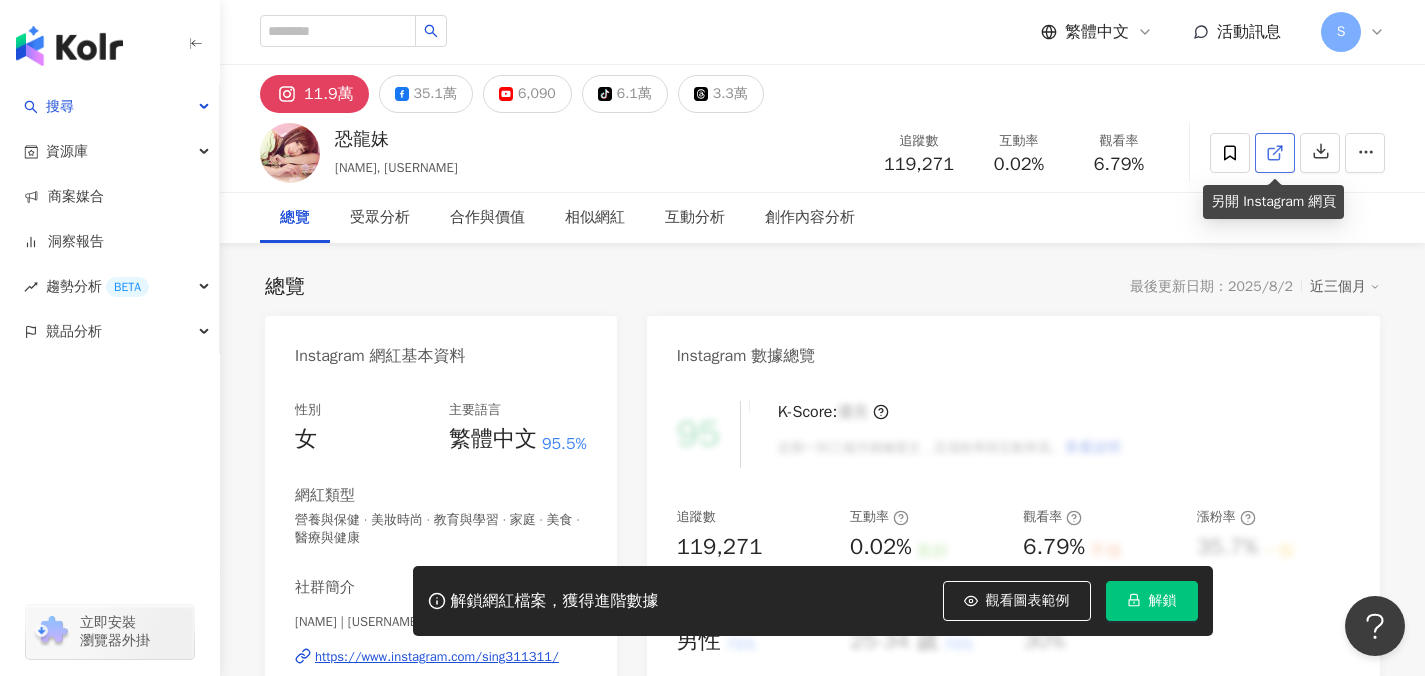 click 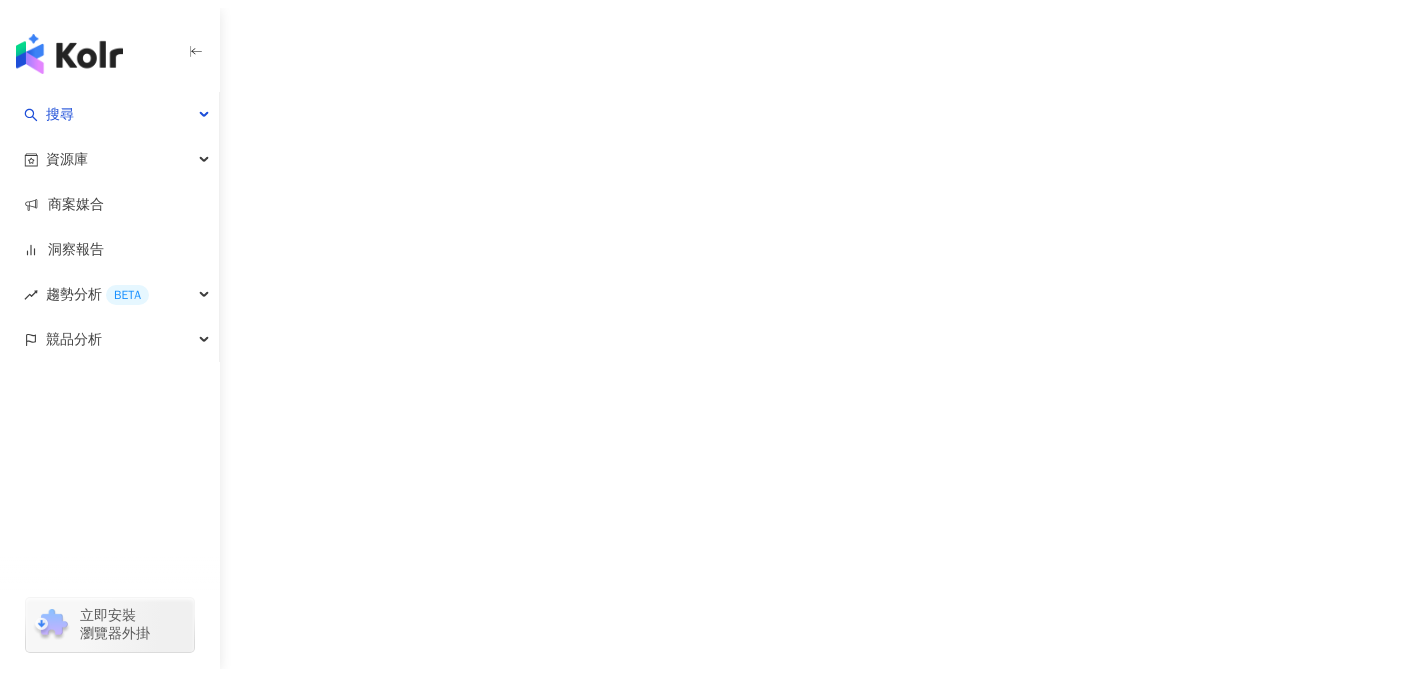 scroll, scrollTop: 0, scrollLeft: 0, axis: both 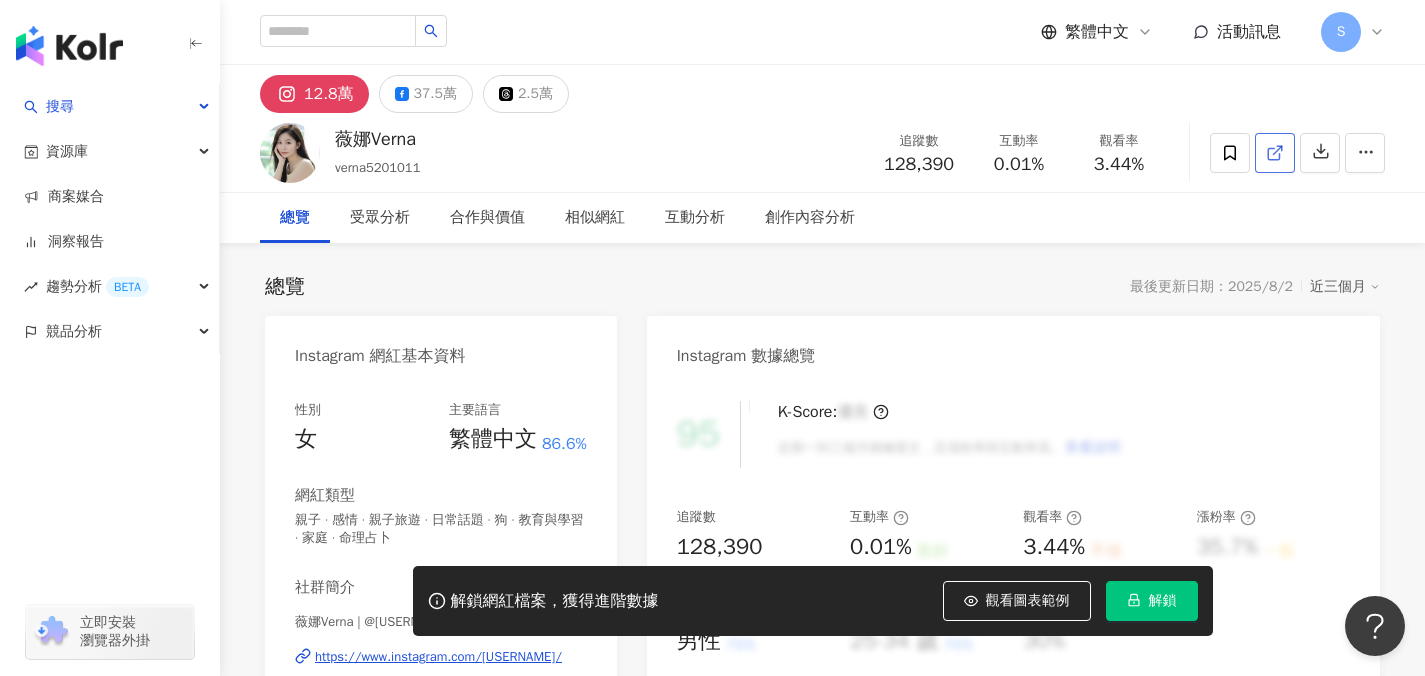 click at bounding box center [1275, 153] 